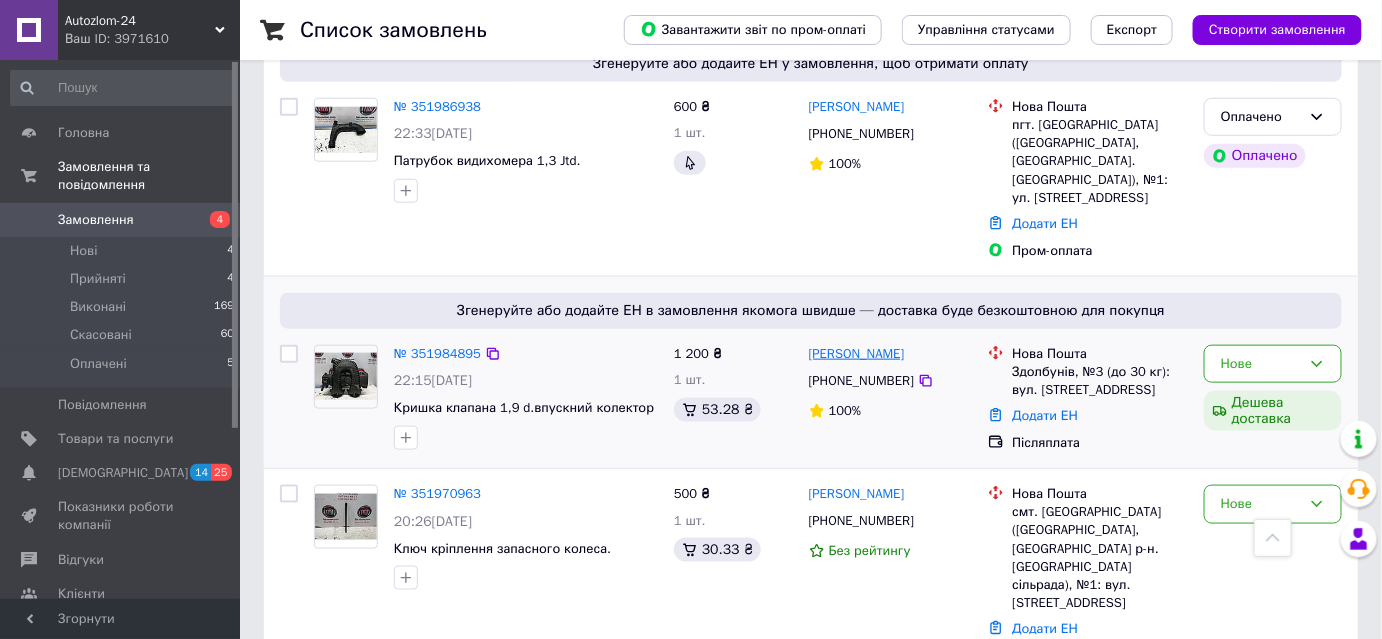 scroll, scrollTop: 545, scrollLeft: 0, axis: vertical 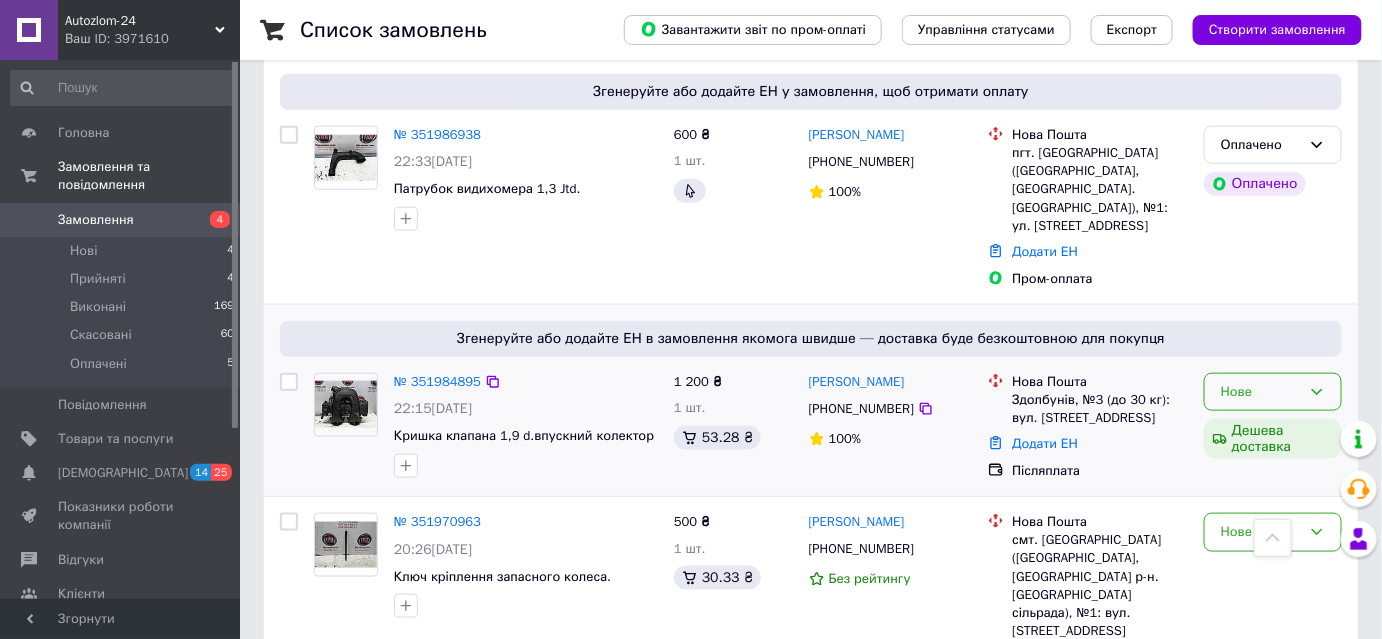 click on "Нове" at bounding box center [1273, 392] 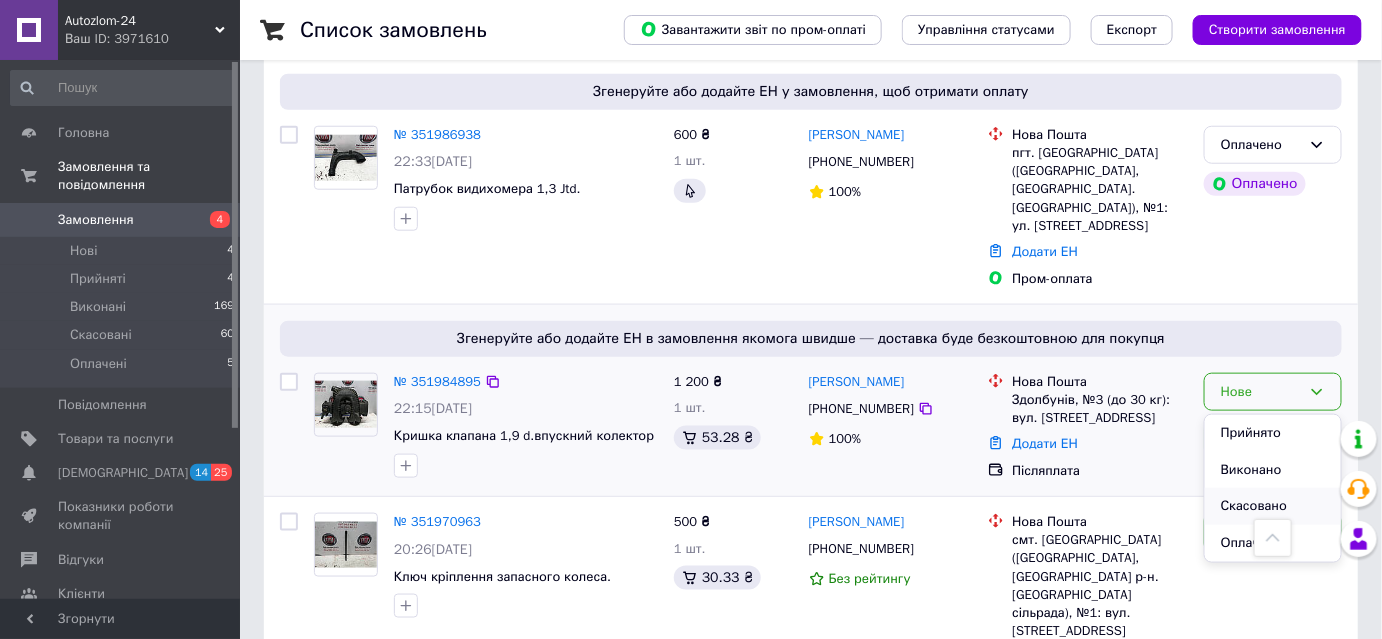 click on "Скасовано" at bounding box center [1273, 506] 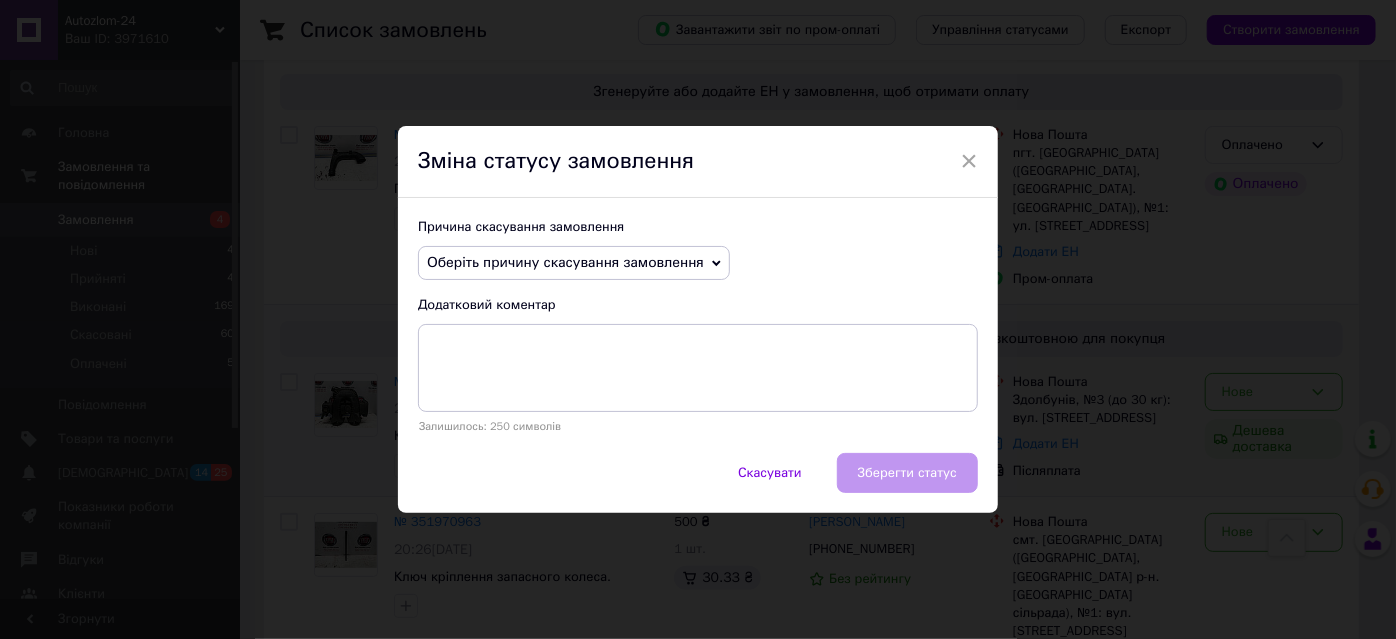 click on "Оберіть причину скасування замовлення" at bounding box center (565, 262) 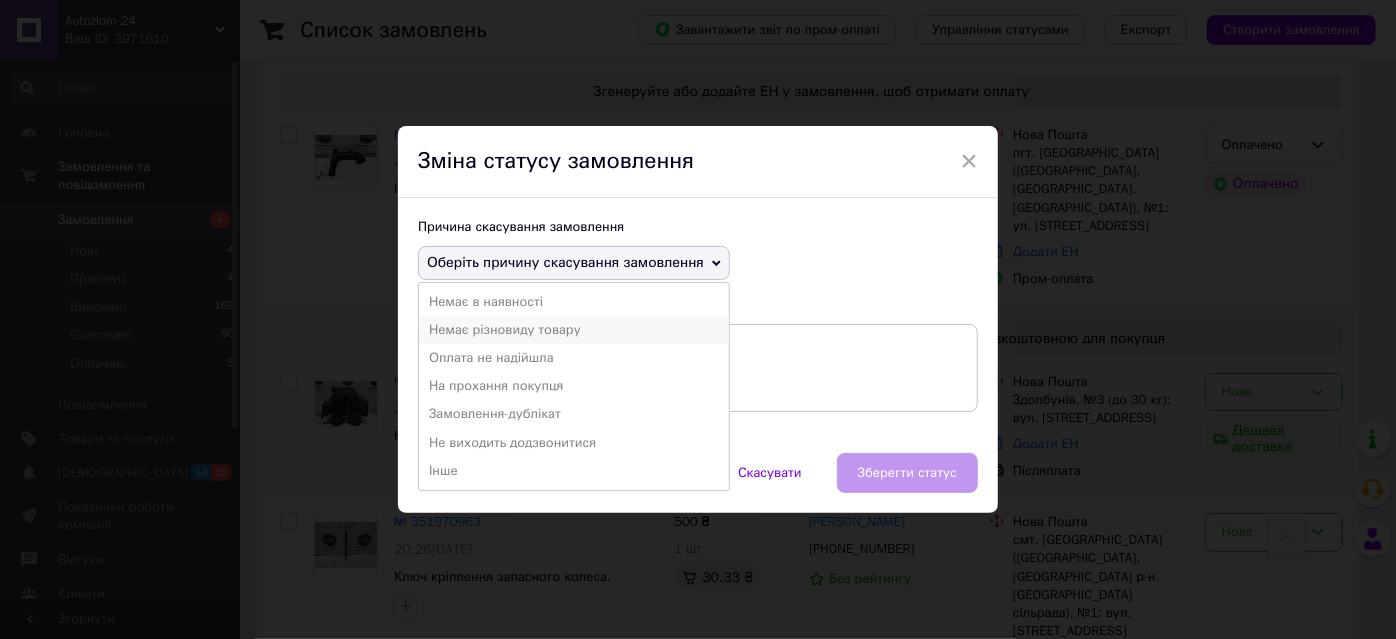click on "Немає різновиду товару" at bounding box center [574, 330] 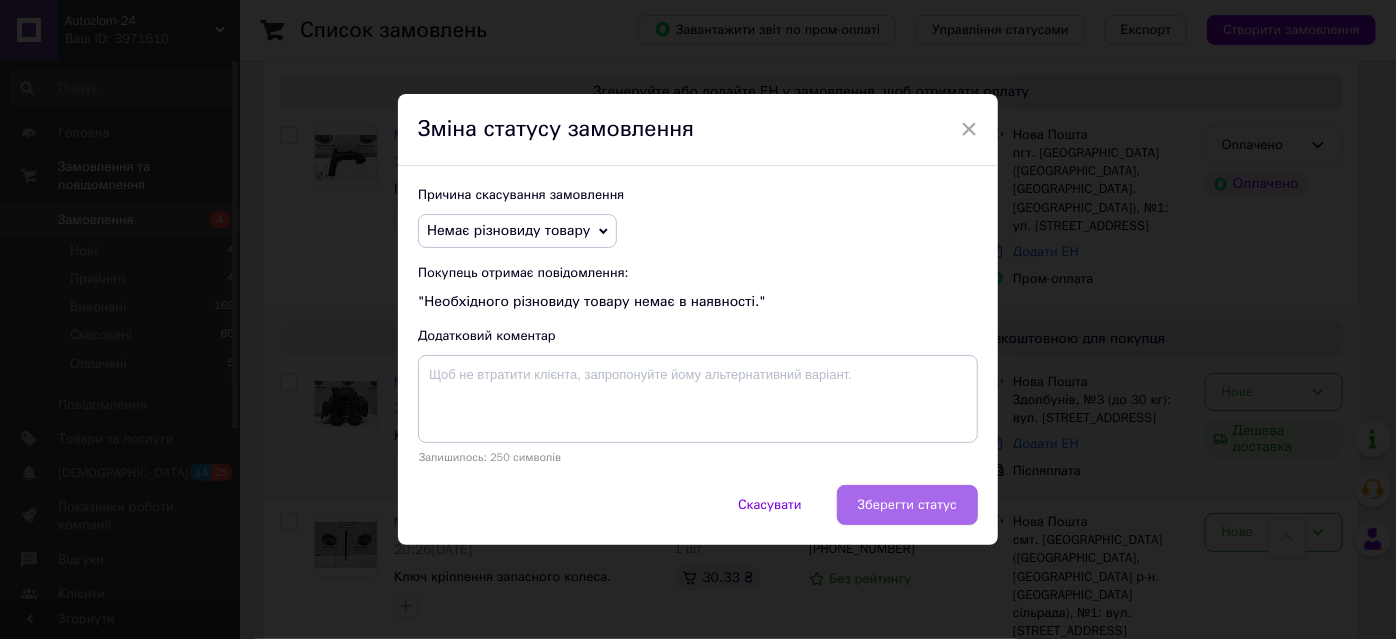 click on "Зберегти статус" at bounding box center [907, 505] 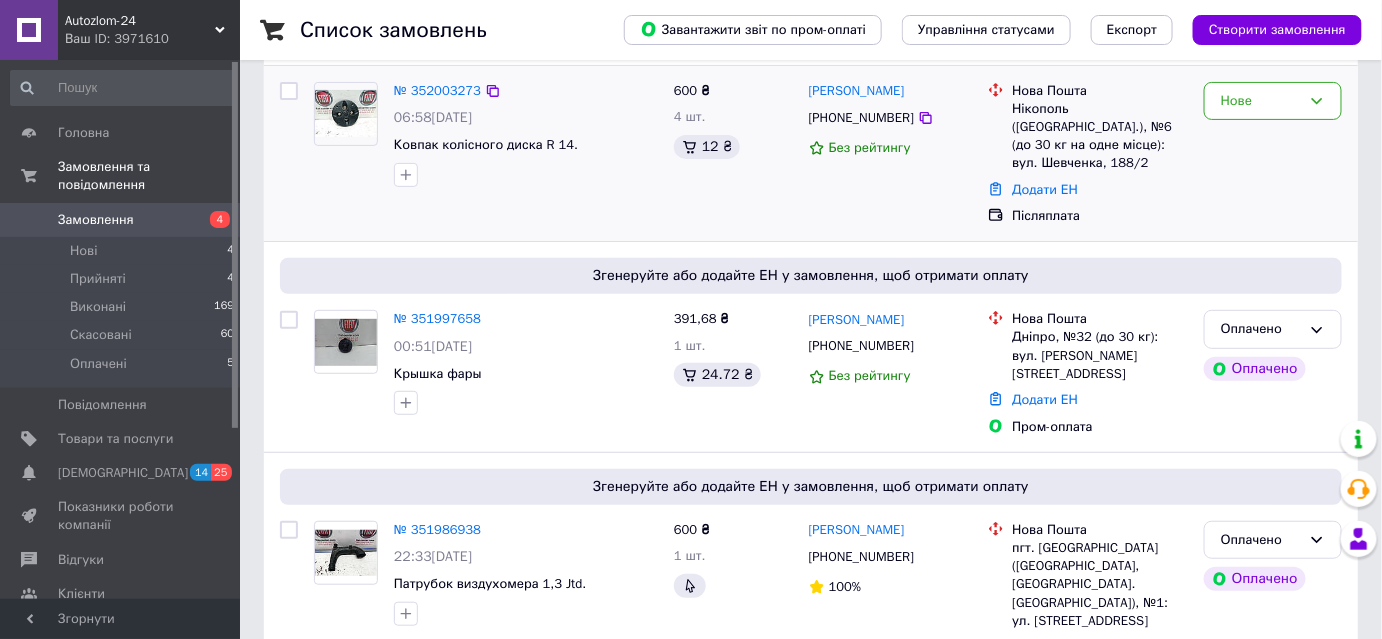 scroll, scrollTop: 181, scrollLeft: 0, axis: vertical 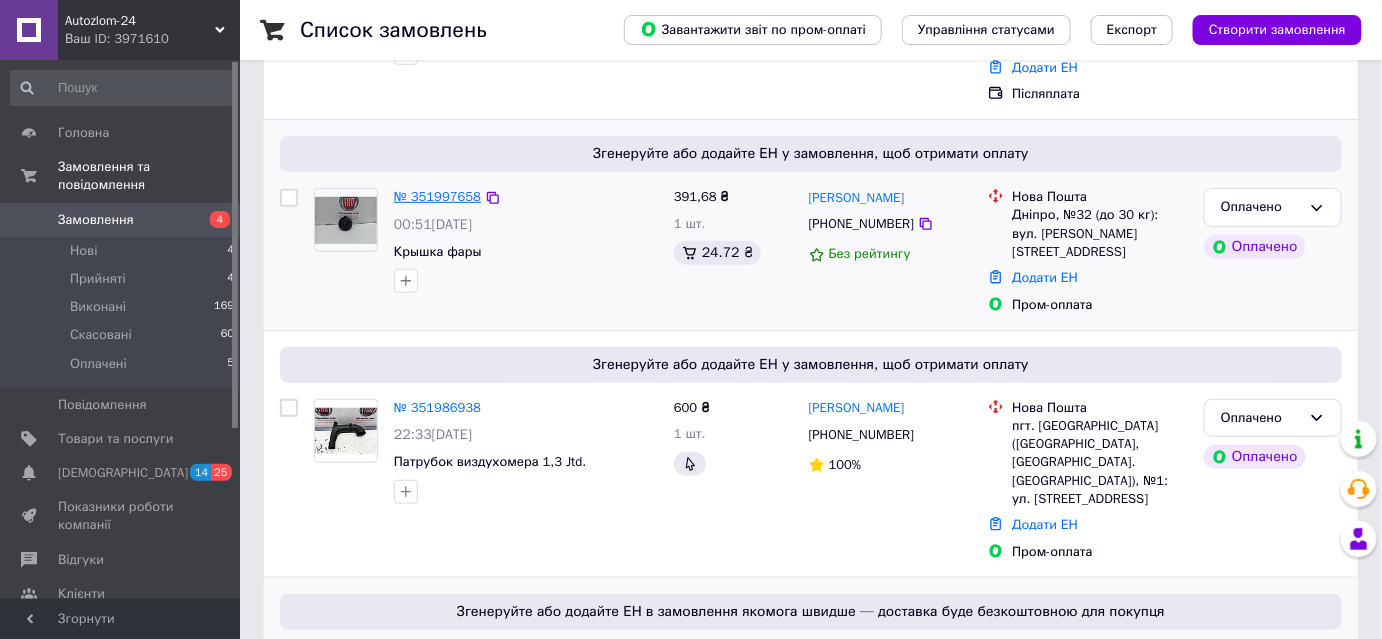 click on "№ 351997658" at bounding box center [437, 196] 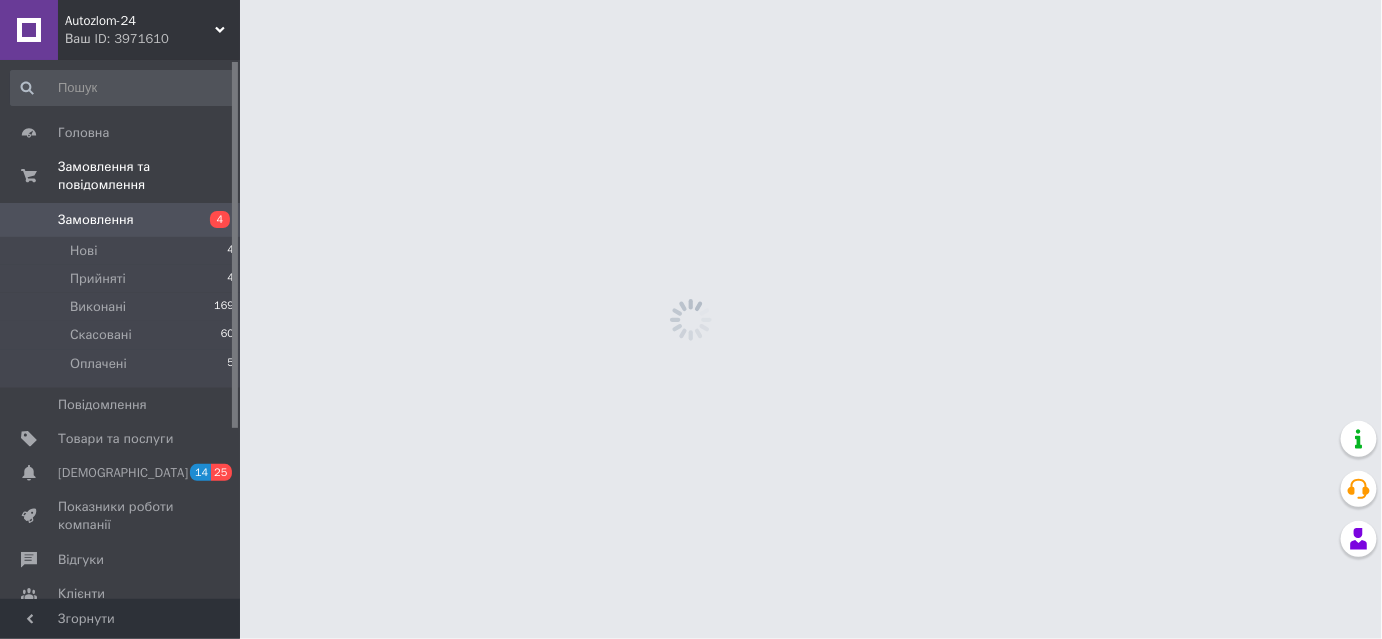 scroll, scrollTop: 0, scrollLeft: 0, axis: both 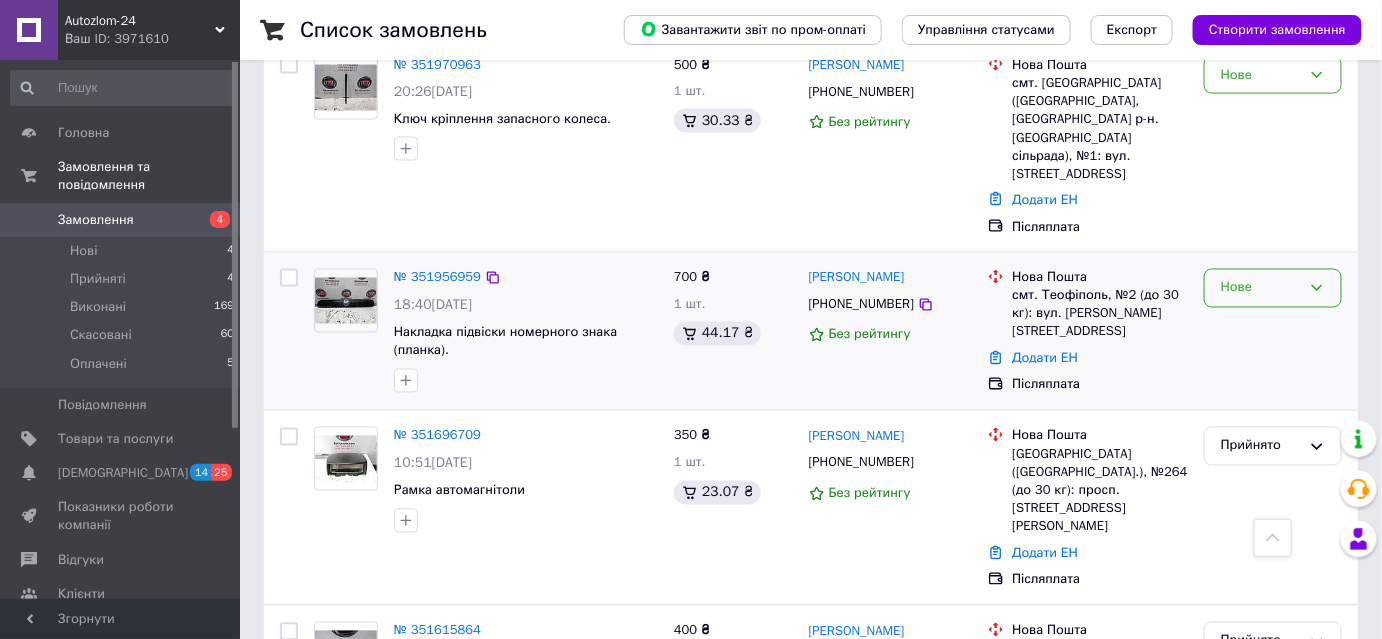 click on "Нове" at bounding box center [1261, 288] 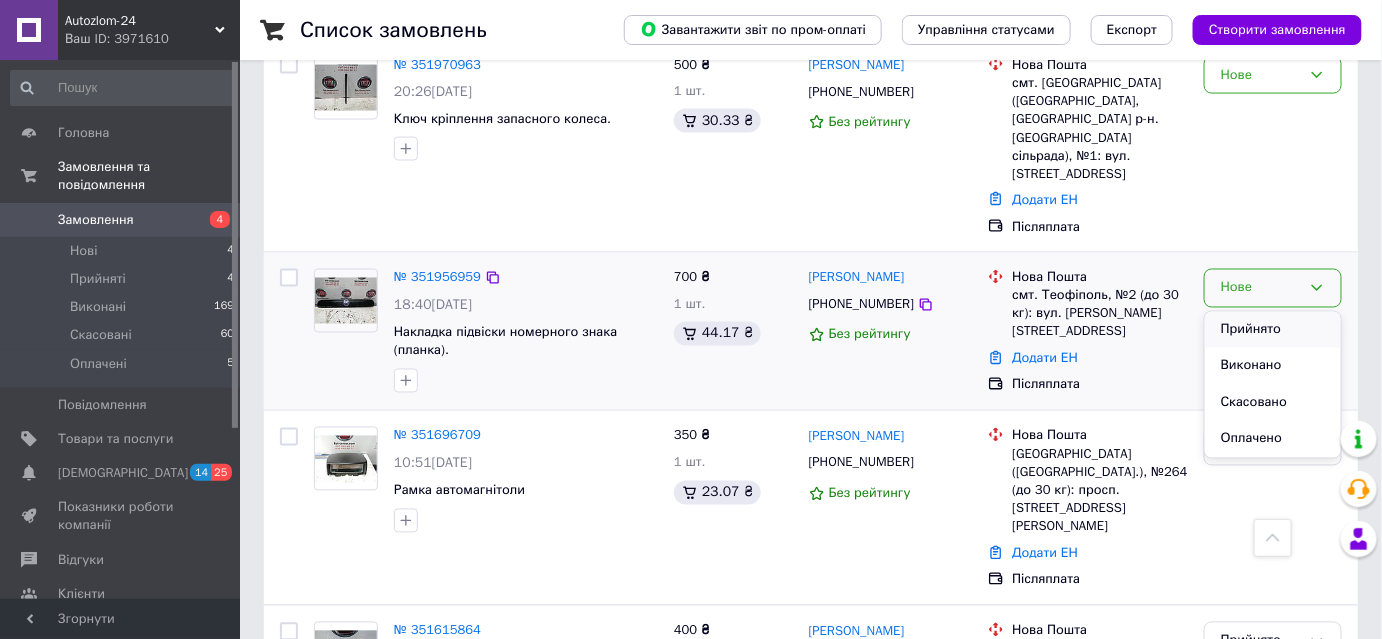 click on "Прийнято" at bounding box center (1273, 330) 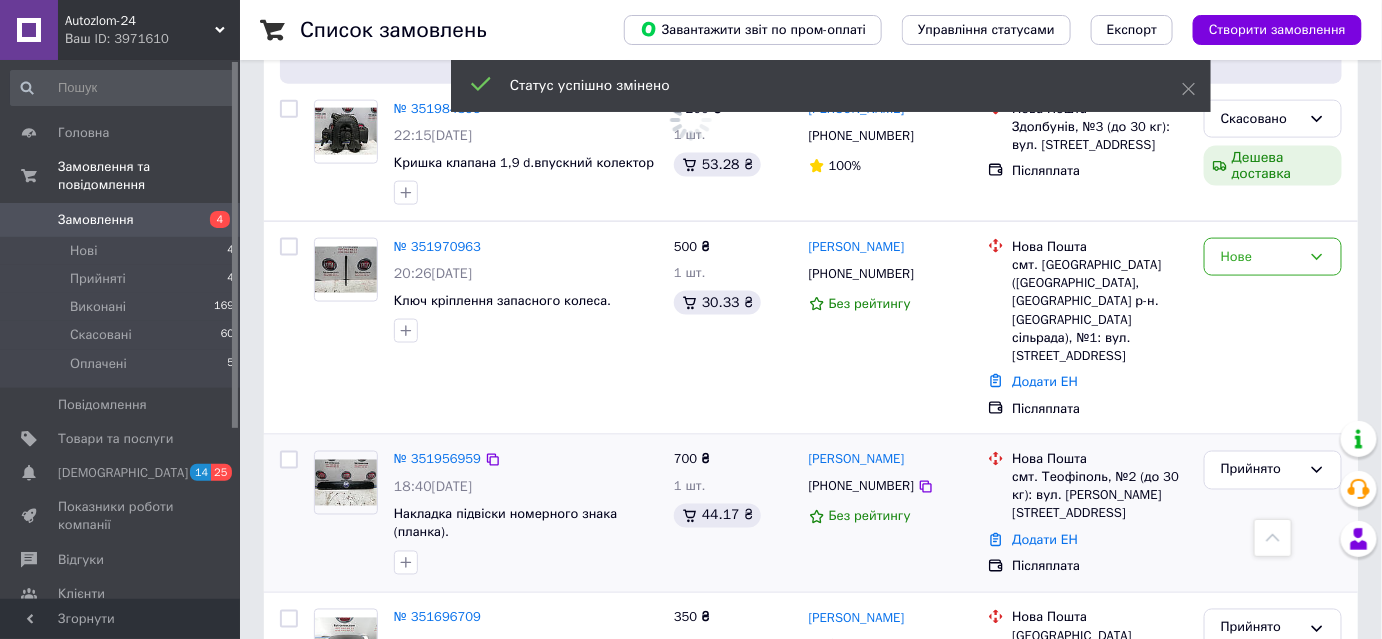 scroll, scrollTop: 727, scrollLeft: 0, axis: vertical 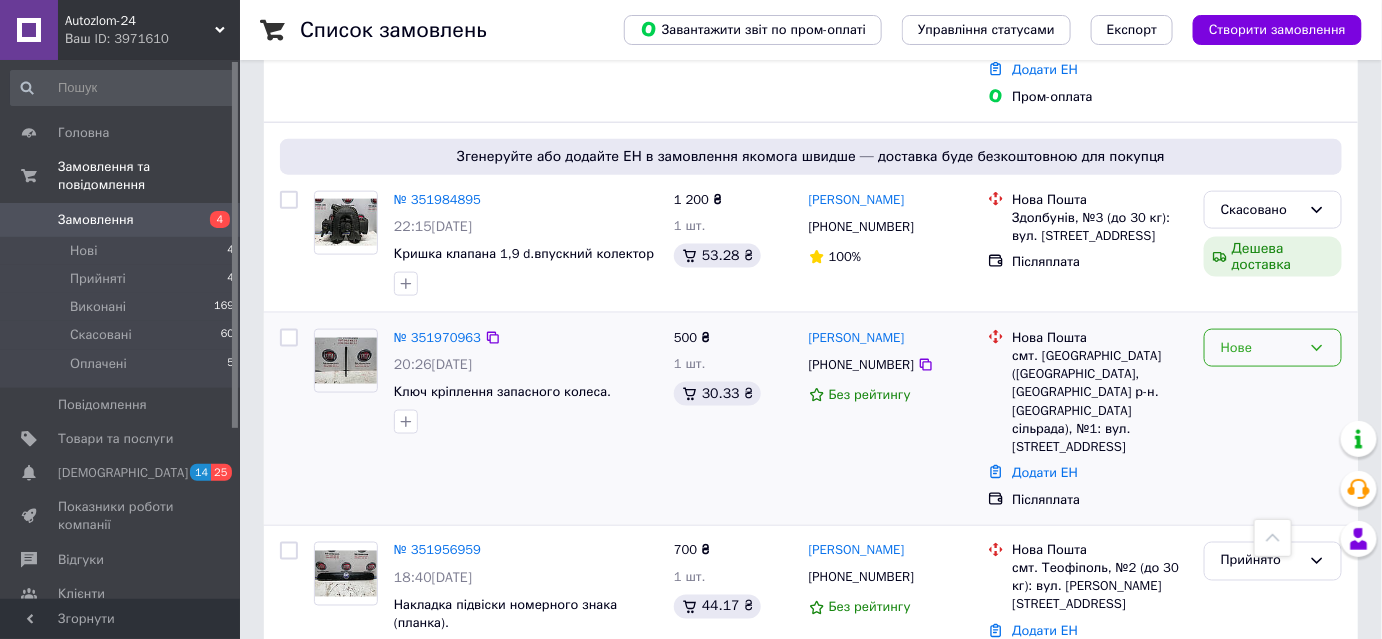 click on "Нове" at bounding box center [1261, 348] 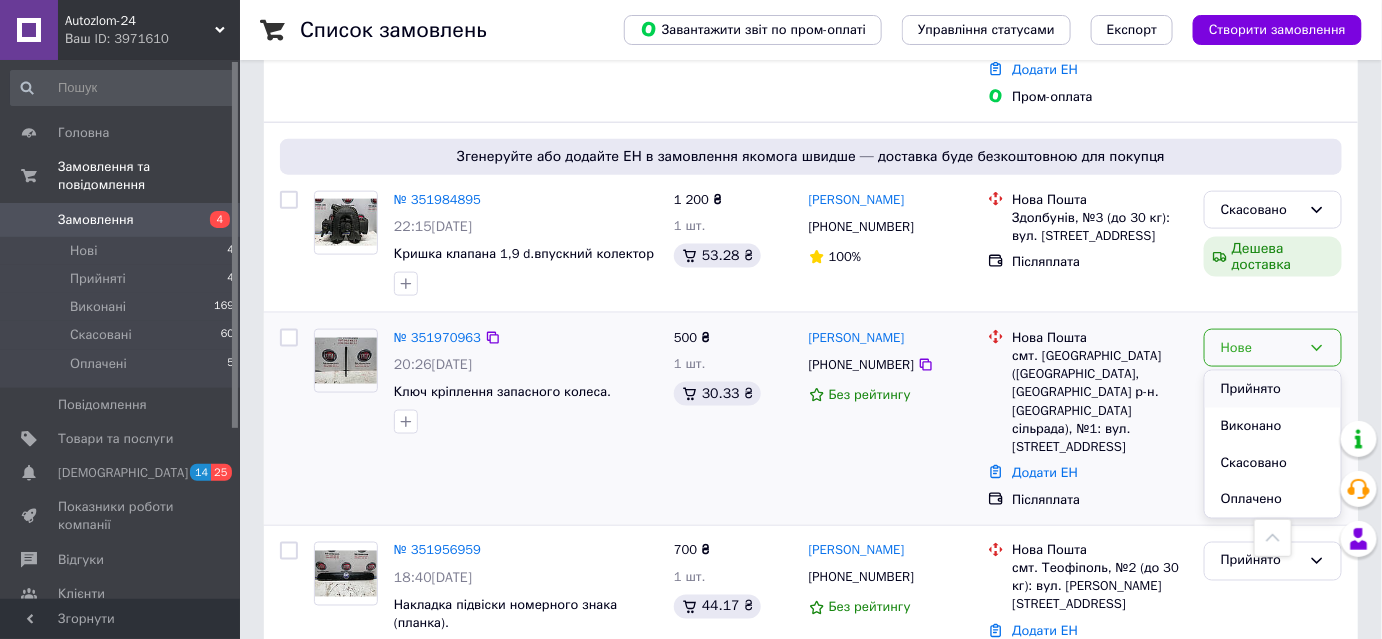 click on "Прийнято" at bounding box center [1273, 389] 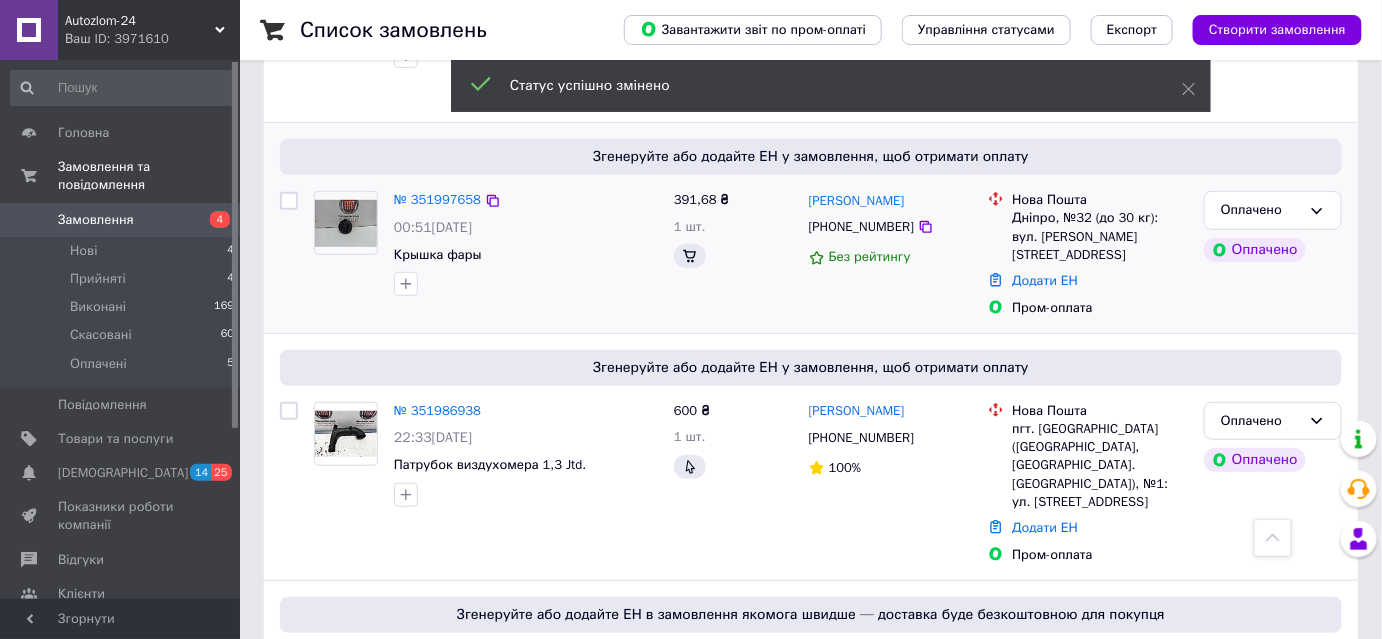 scroll, scrollTop: 90, scrollLeft: 0, axis: vertical 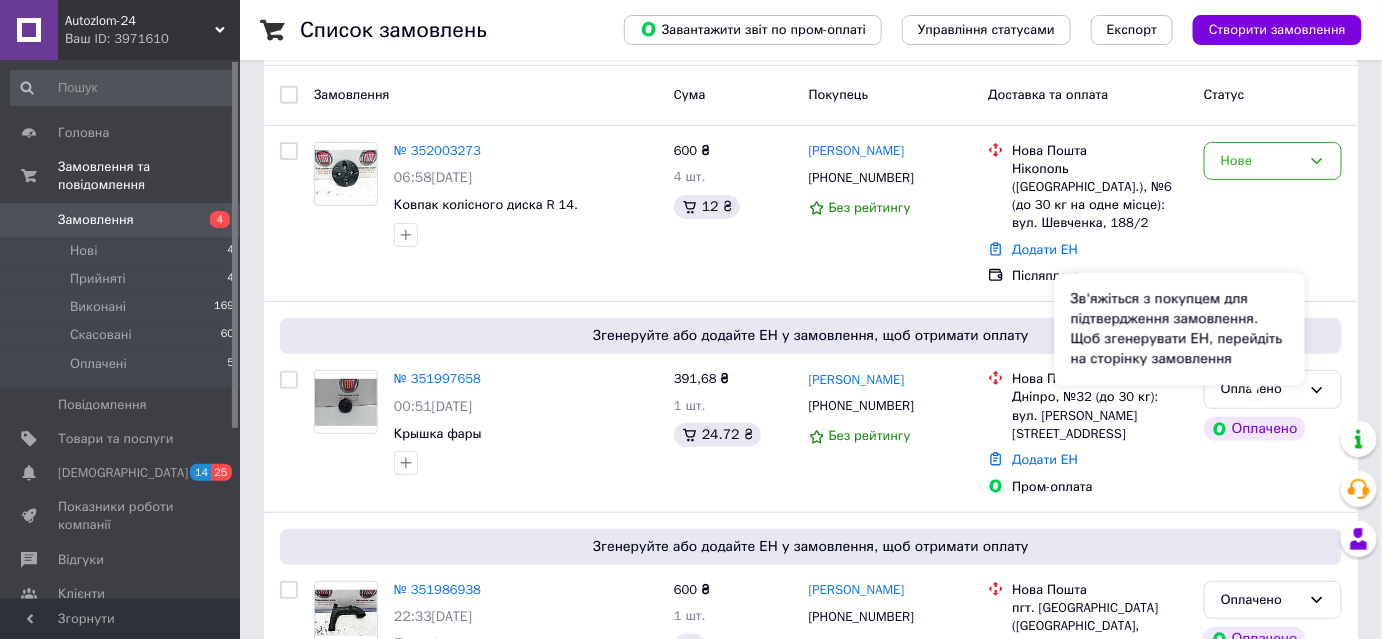 click on "Зв'яжіться з покупцем для підтвердження замовлення.
Щоб згенерувати ЕН, перейдіть на сторінку замовлення" at bounding box center (1180, 329) 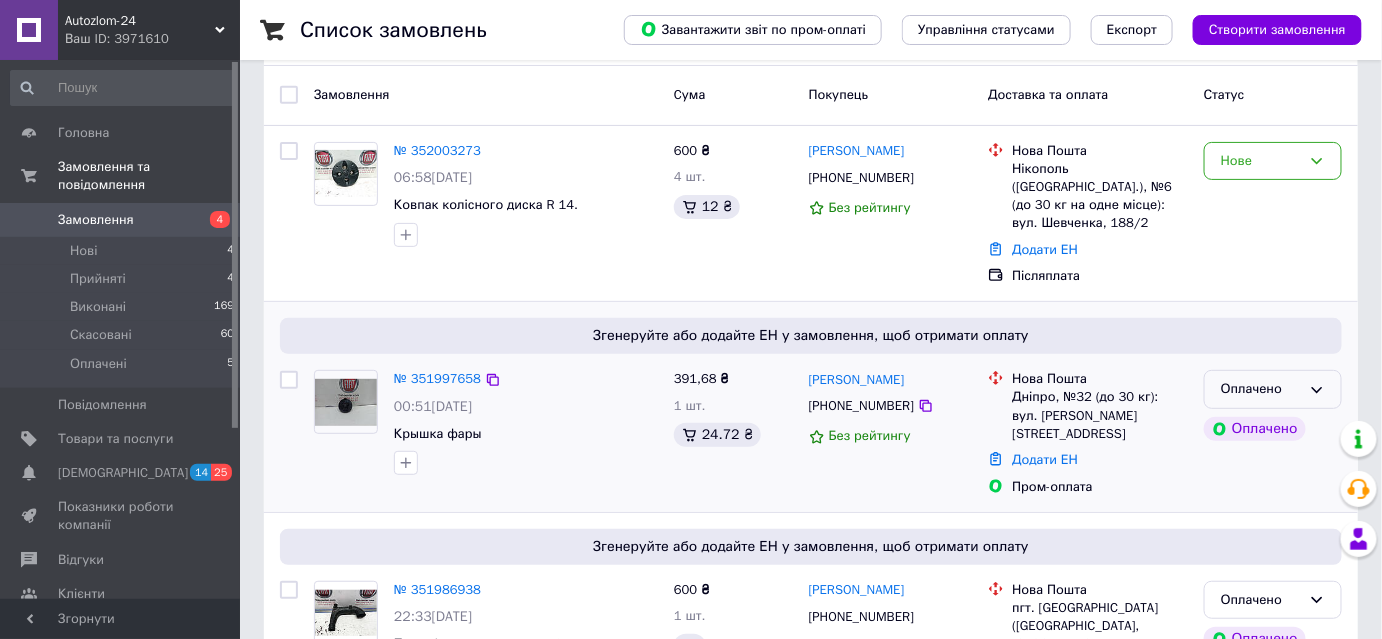 click on "Оплачено" at bounding box center (1261, 389) 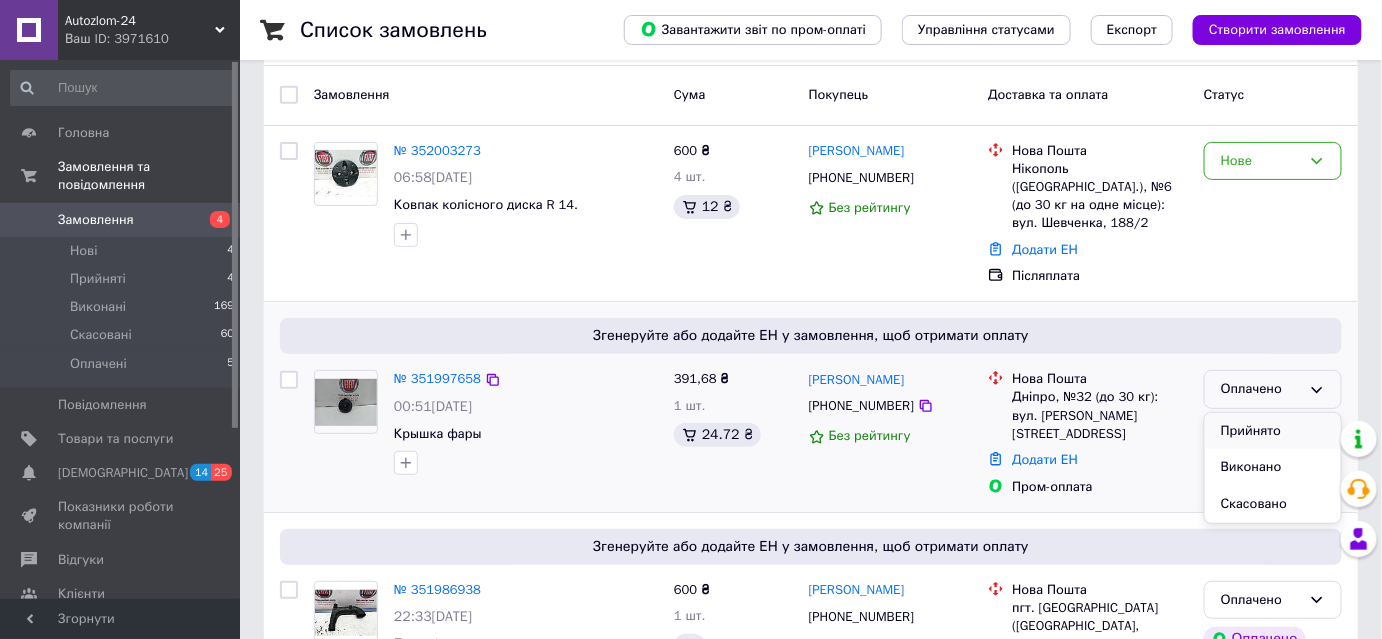 click on "Прийнято" at bounding box center (1273, 431) 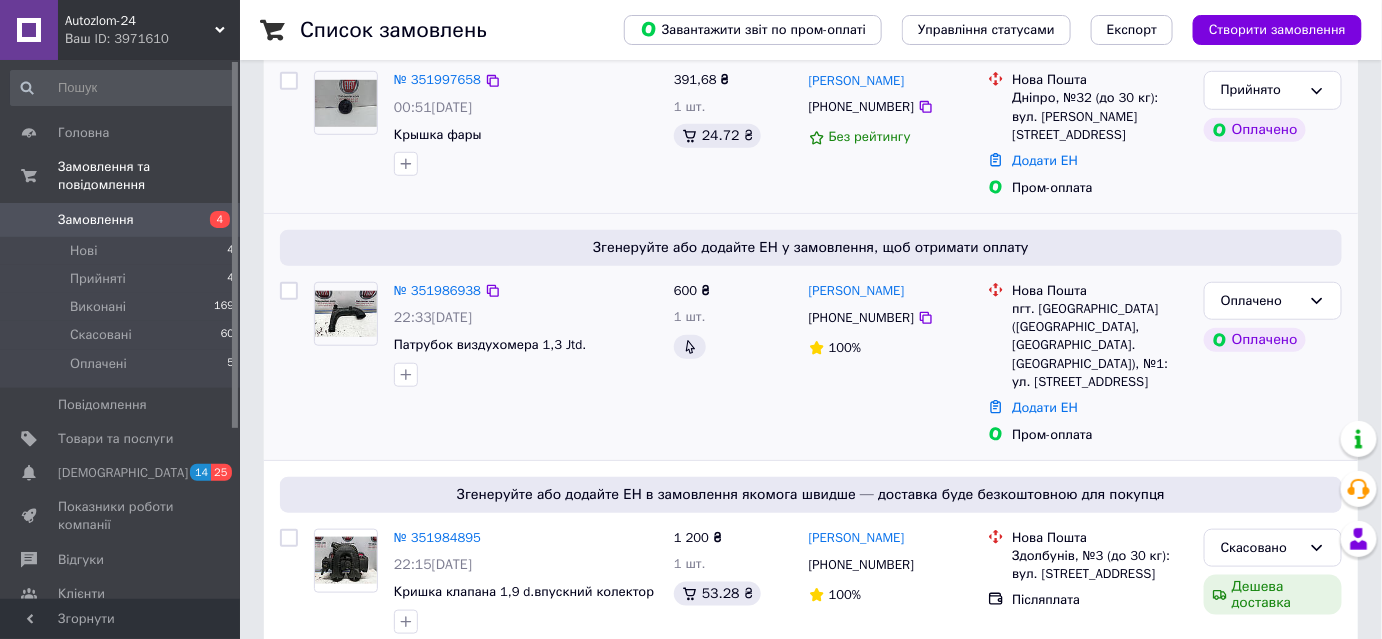 scroll, scrollTop: 454, scrollLeft: 0, axis: vertical 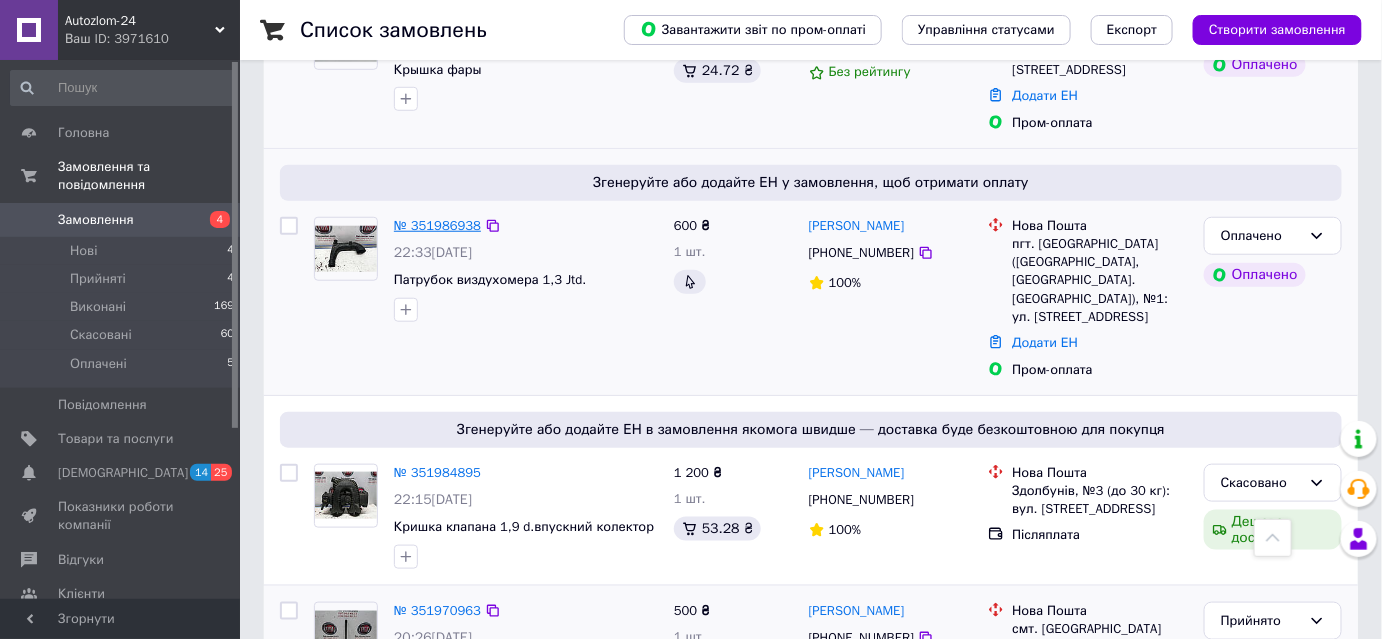 click on "№ 351986938" at bounding box center [437, 225] 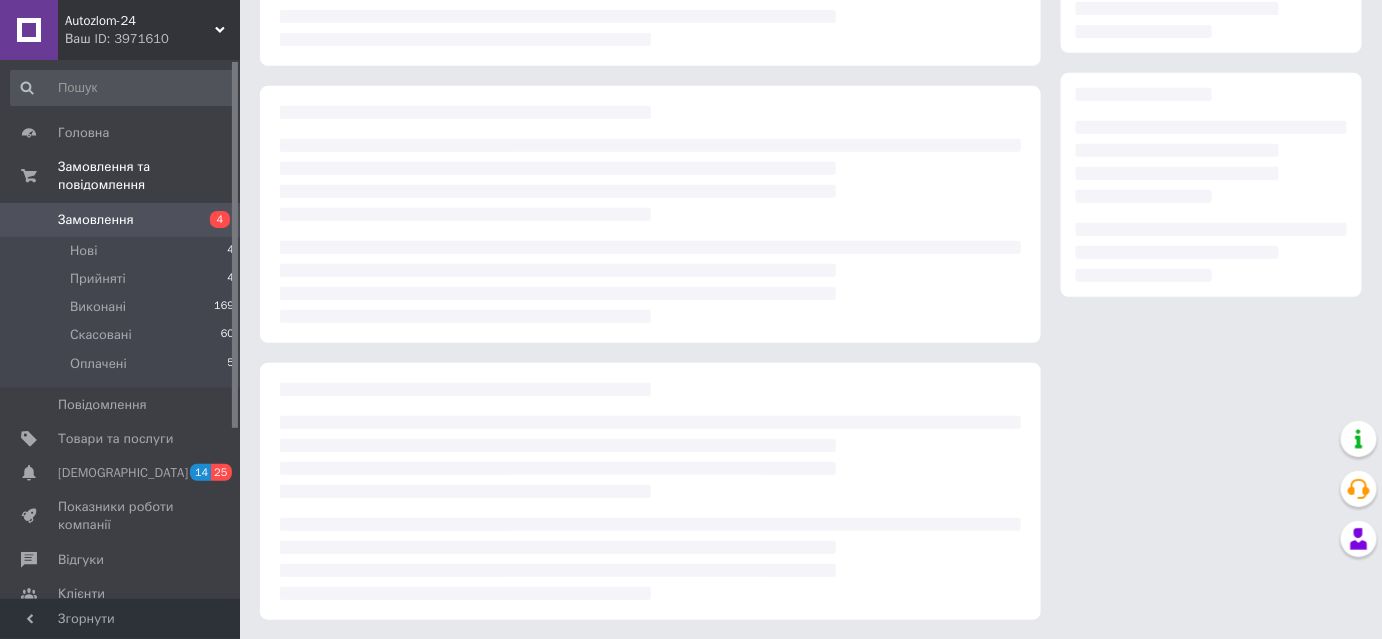 scroll, scrollTop: 454, scrollLeft: 0, axis: vertical 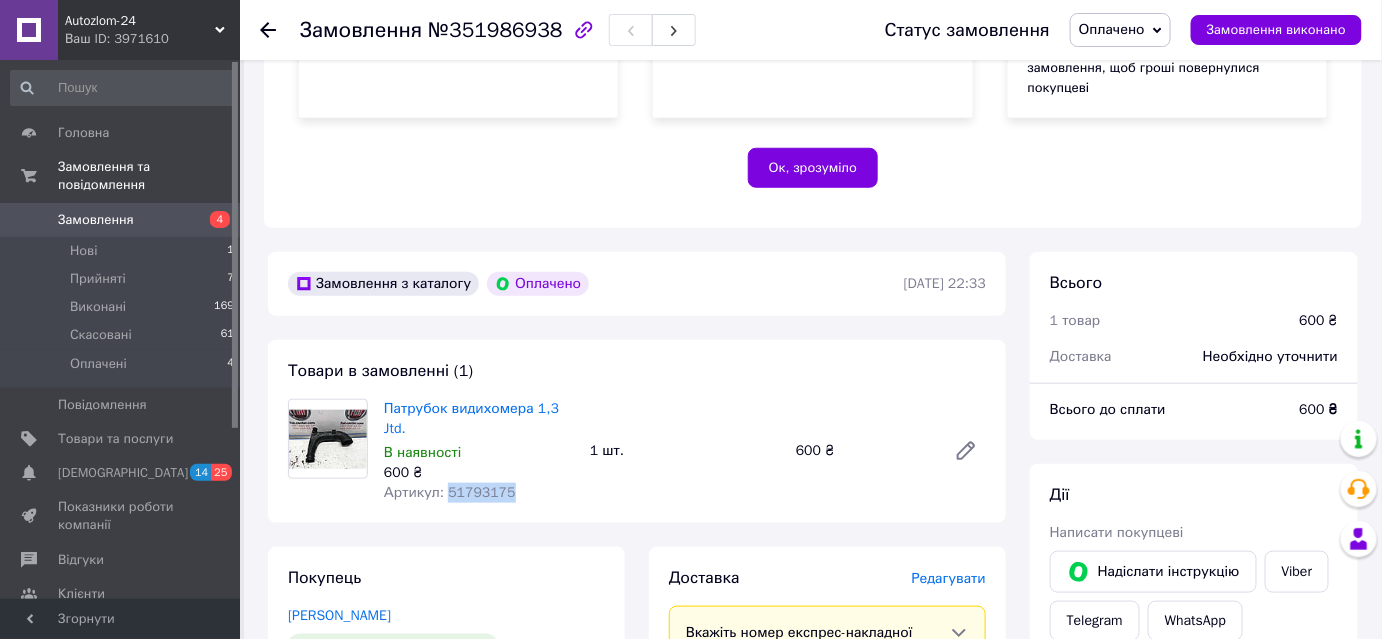 drag, startPoint x: 516, startPoint y: 476, endPoint x: 444, endPoint y: 480, distance: 72.11102 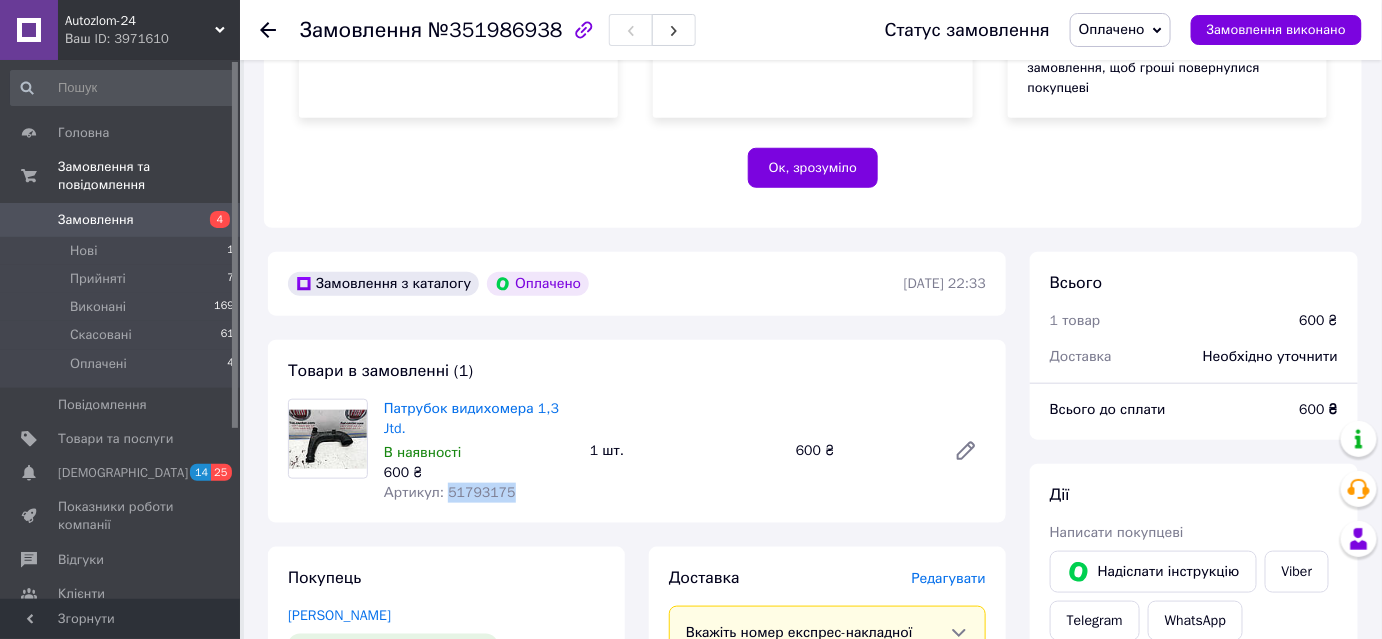 click on "Замовлення" at bounding box center (96, 220) 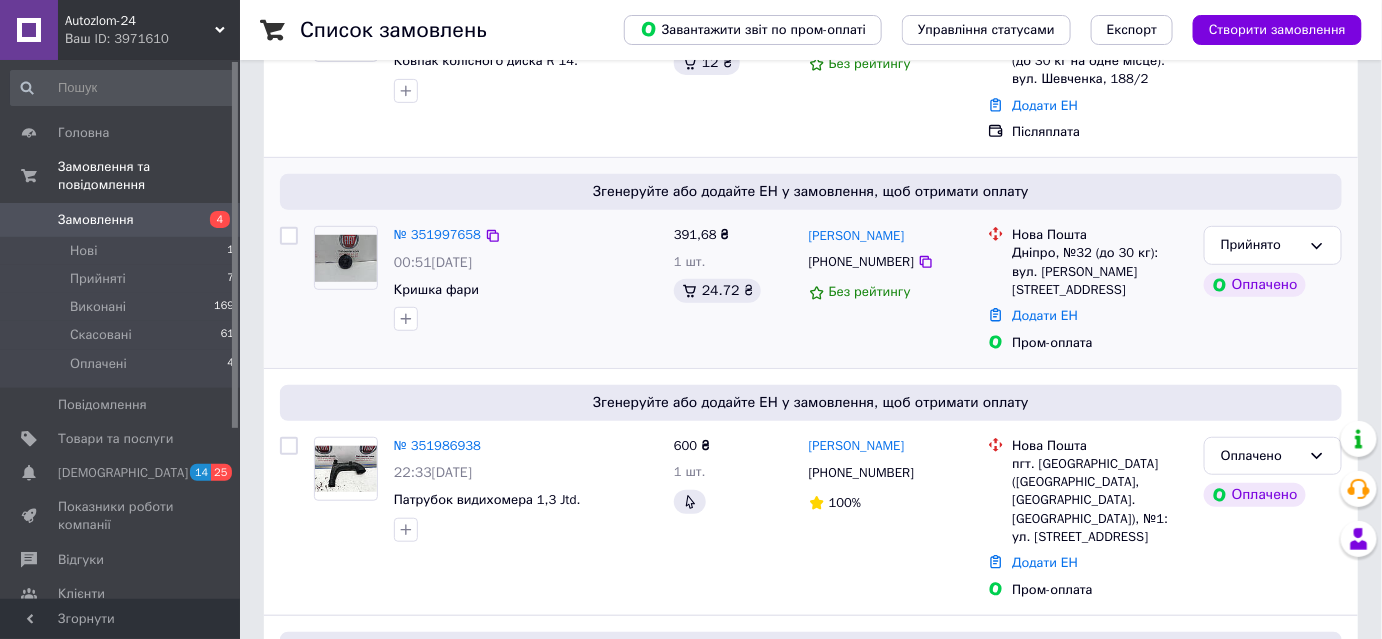 scroll, scrollTop: 363, scrollLeft: 0, axis: vertical 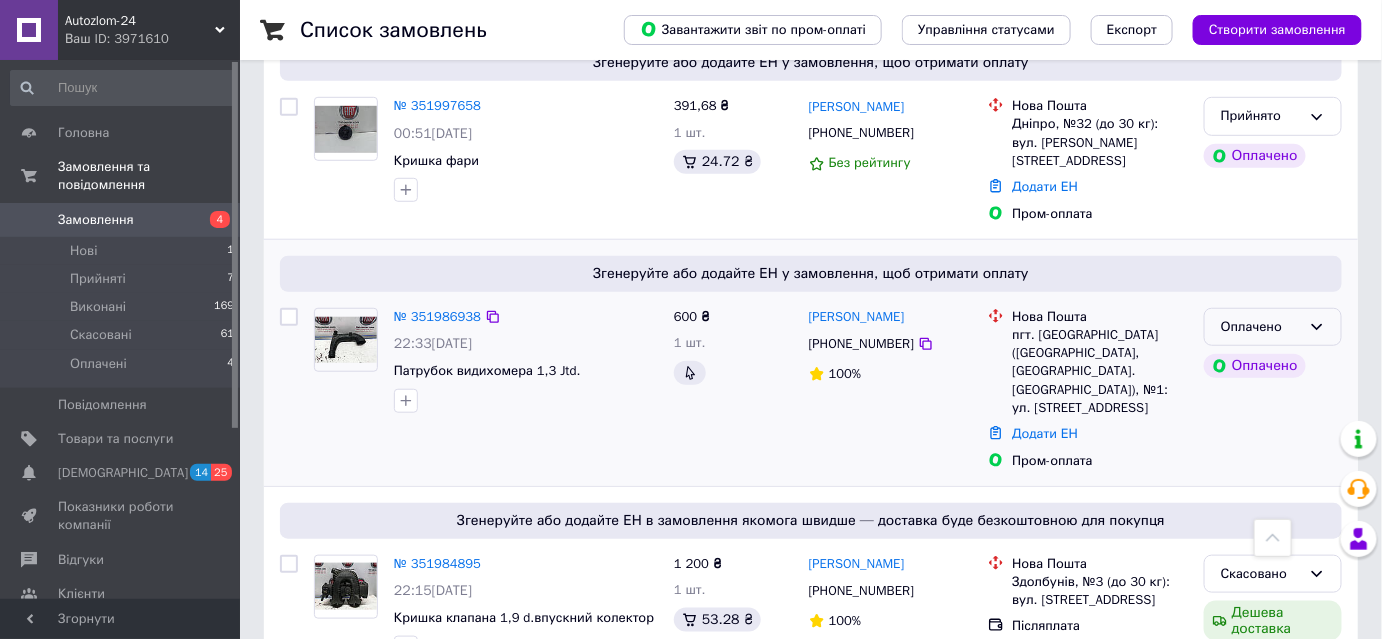click on "Оплачено" at bounding box center (1261, 327) 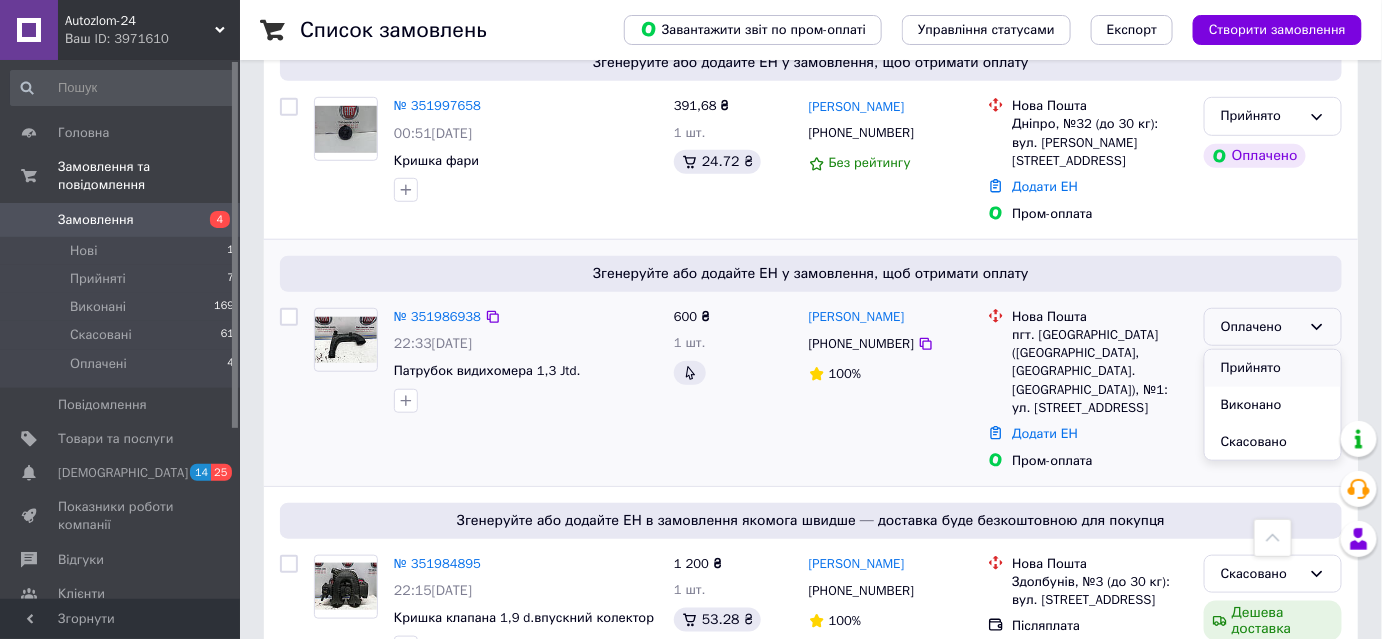 click on "Прийнято" at bounding box center (1273, 368) 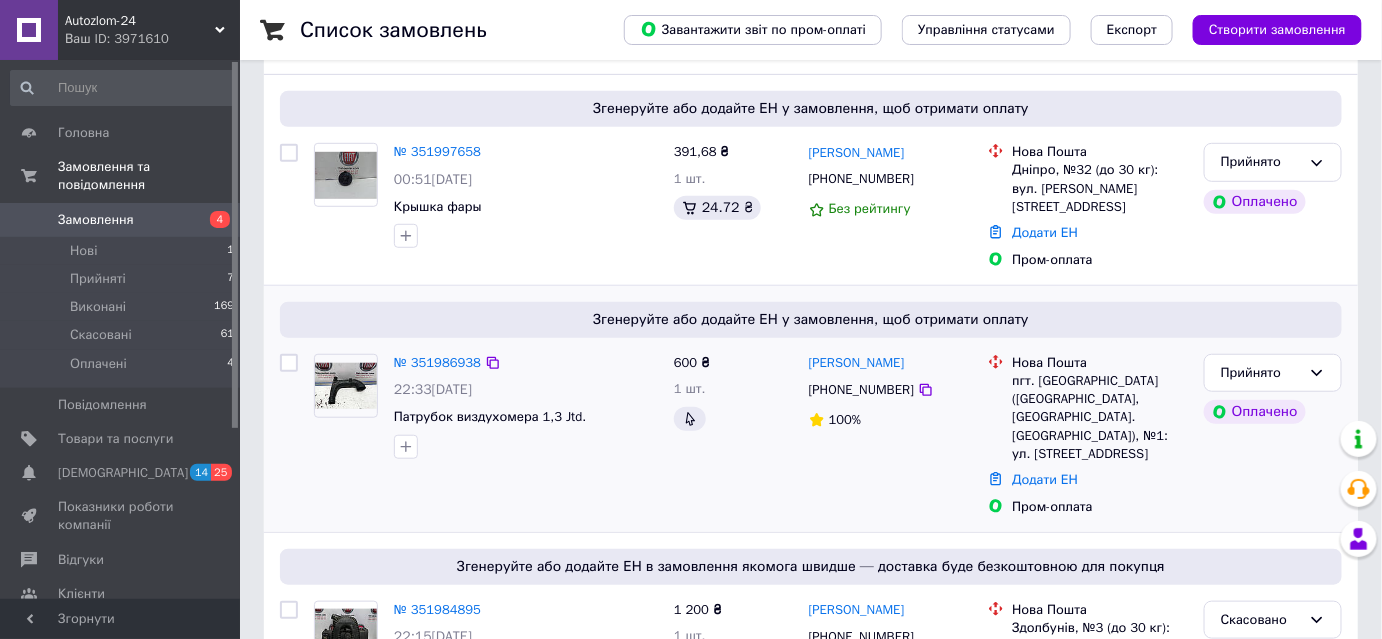 scroll, scrollTop: 250, scrollLeft: 0, axis: vertical 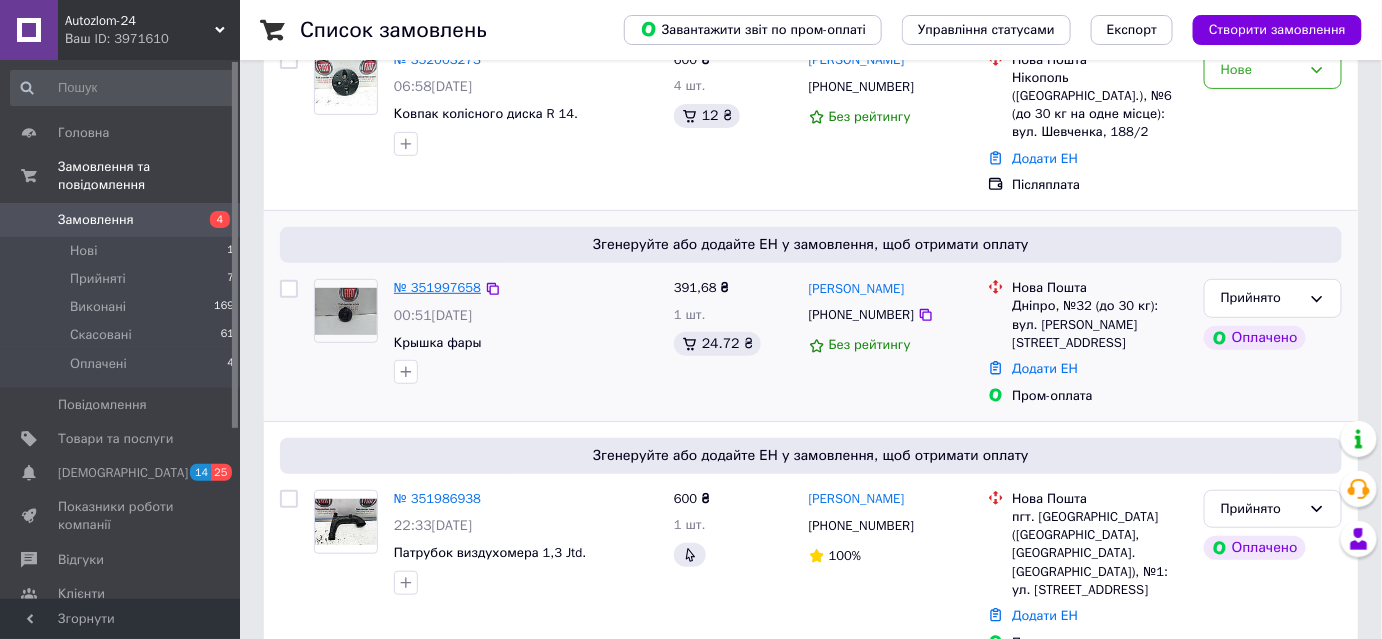click on "№ 351997658" at bounding box center (437, 287) 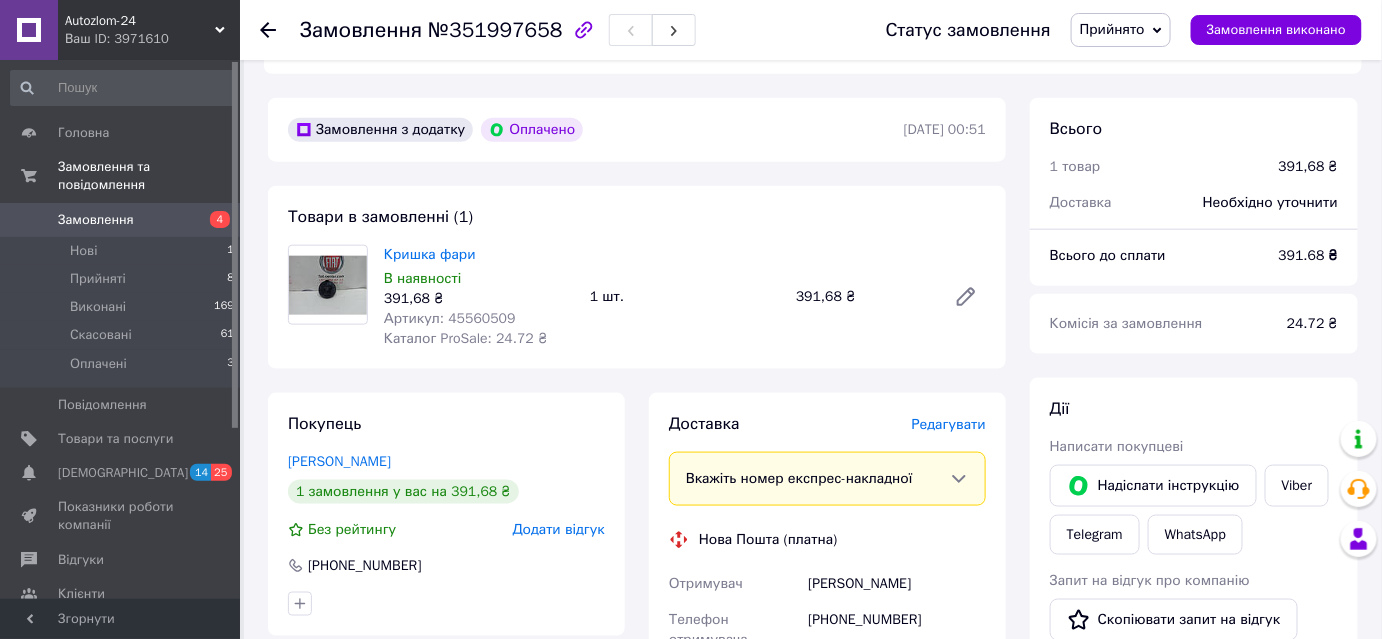 scroll, scrollTop: 636, scrollLeft: 0, axis: vertical 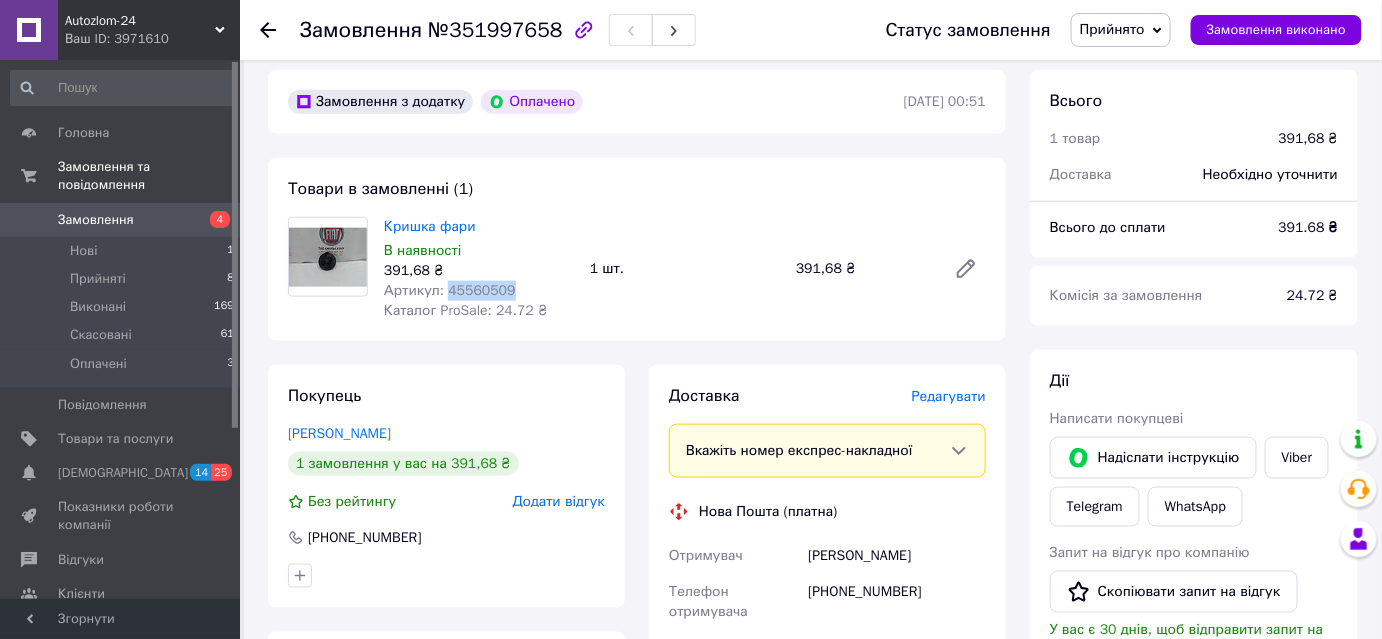 drag, startPoint x: 522, startPoint y: 270, endPoint x: 442, endPoint y: 274, distance: 80.09994 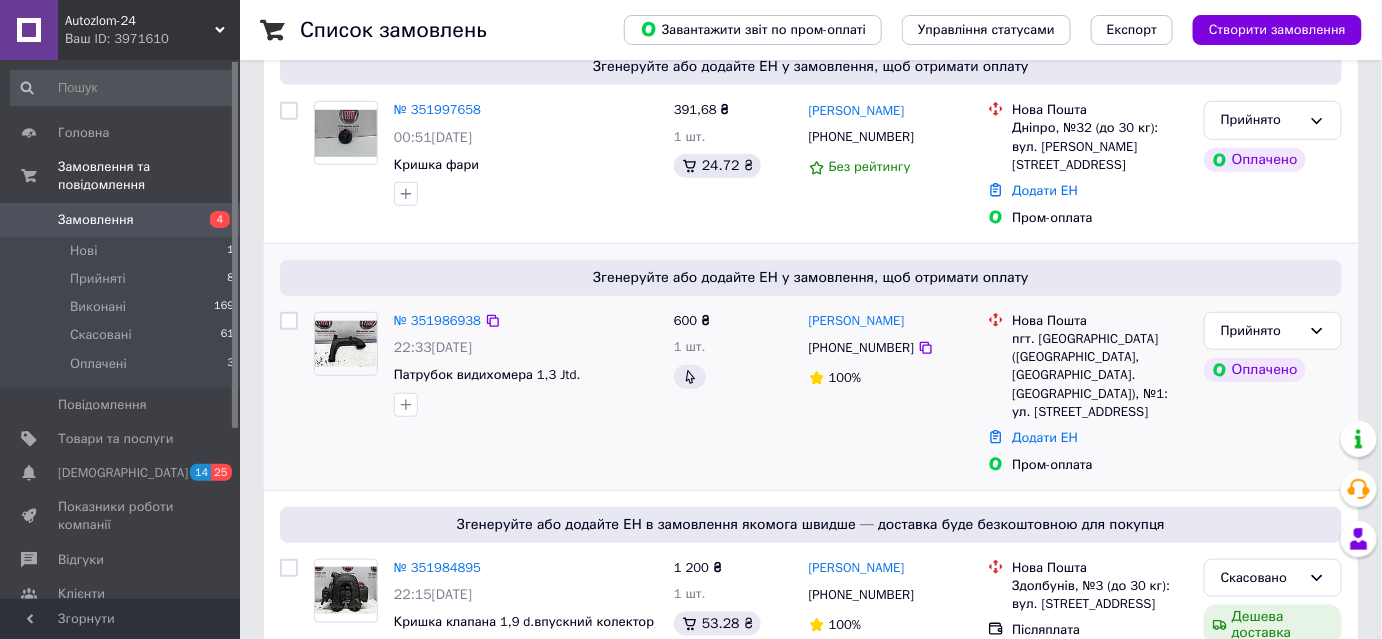 scroll, scrollTop: 363, scrollLeft: 0, axis: vertical 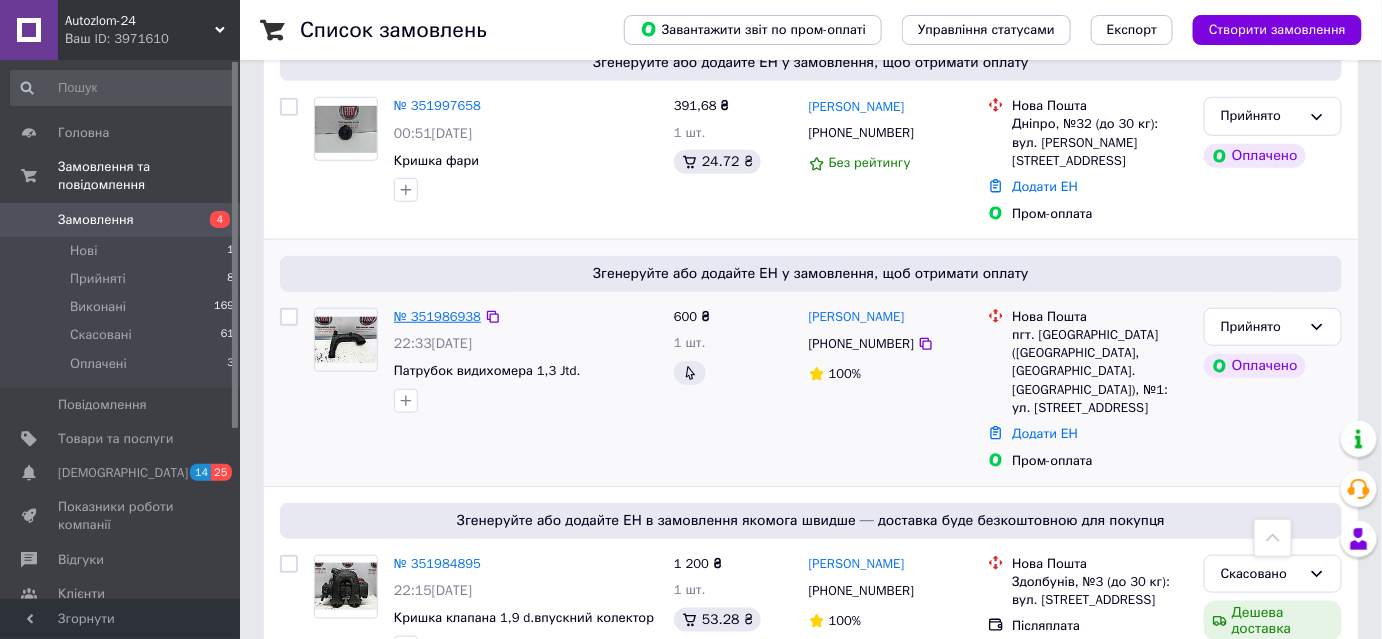 click on "№ 351986938" at bounding box center [437, 316] 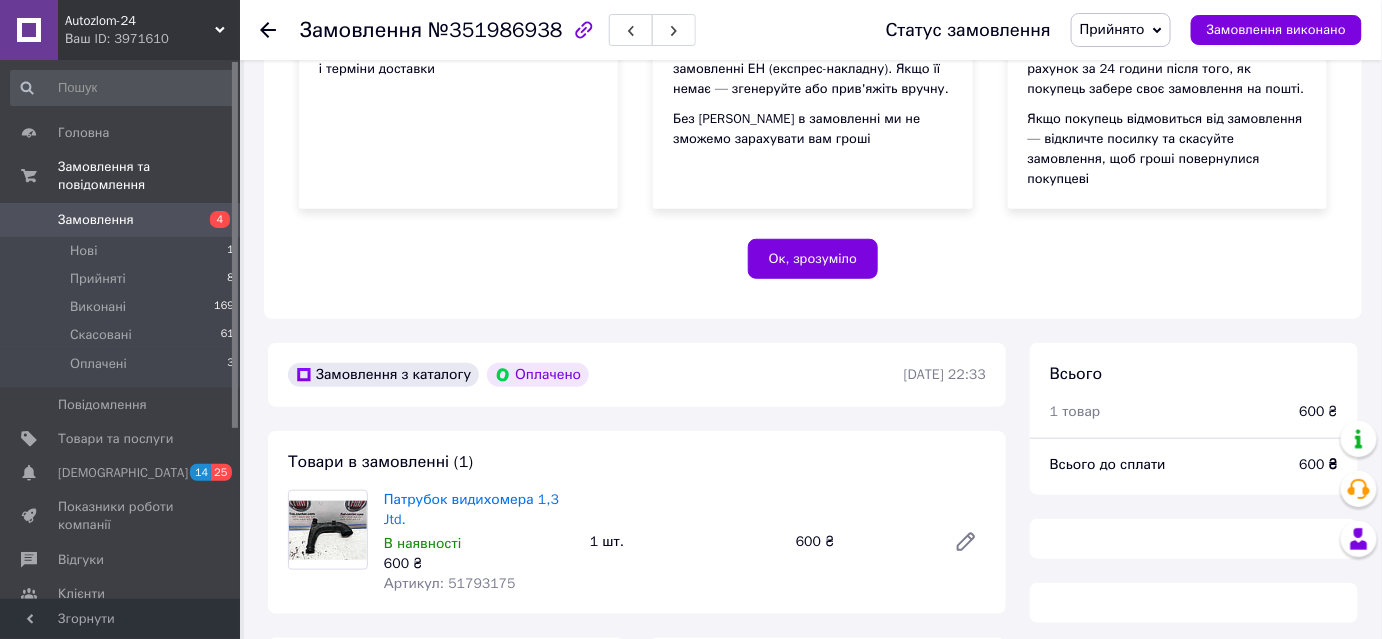 scroll, scrollTop: 454, scrollLeft: 0, axis: vertical 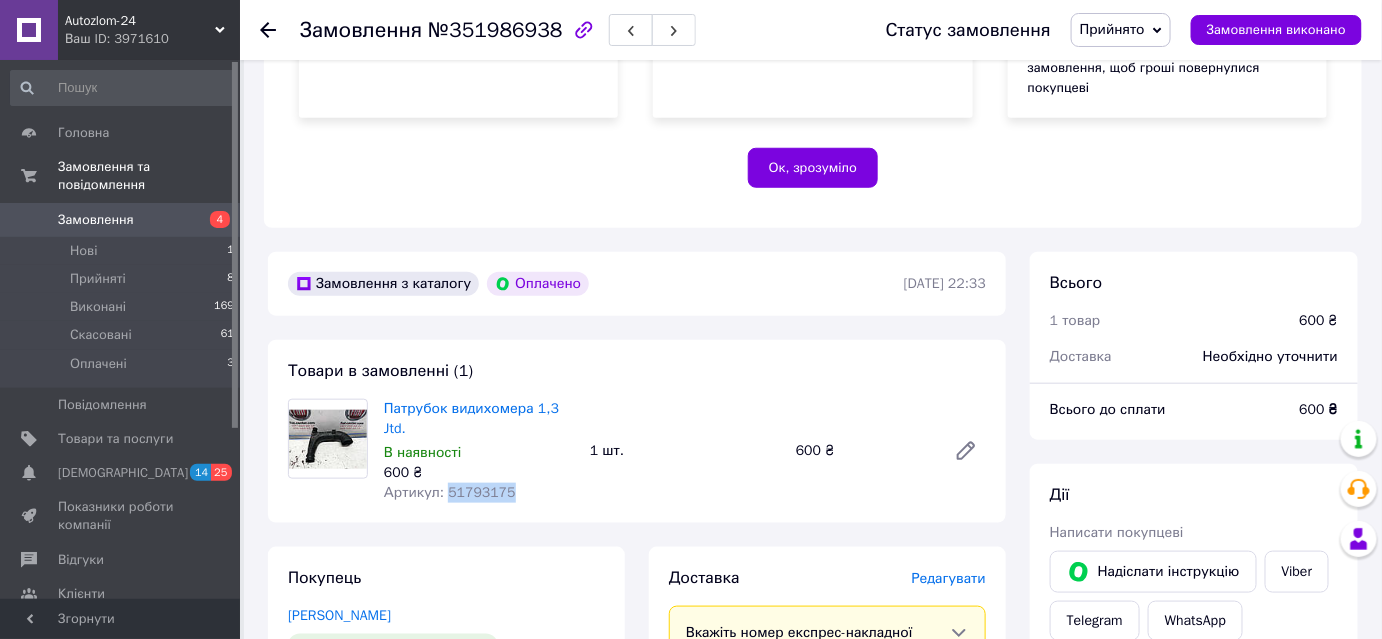 drag, startPoint x: 517, startPoint y: 473, endPoint x: 444, endPoint y: 474, distance: 73.00685 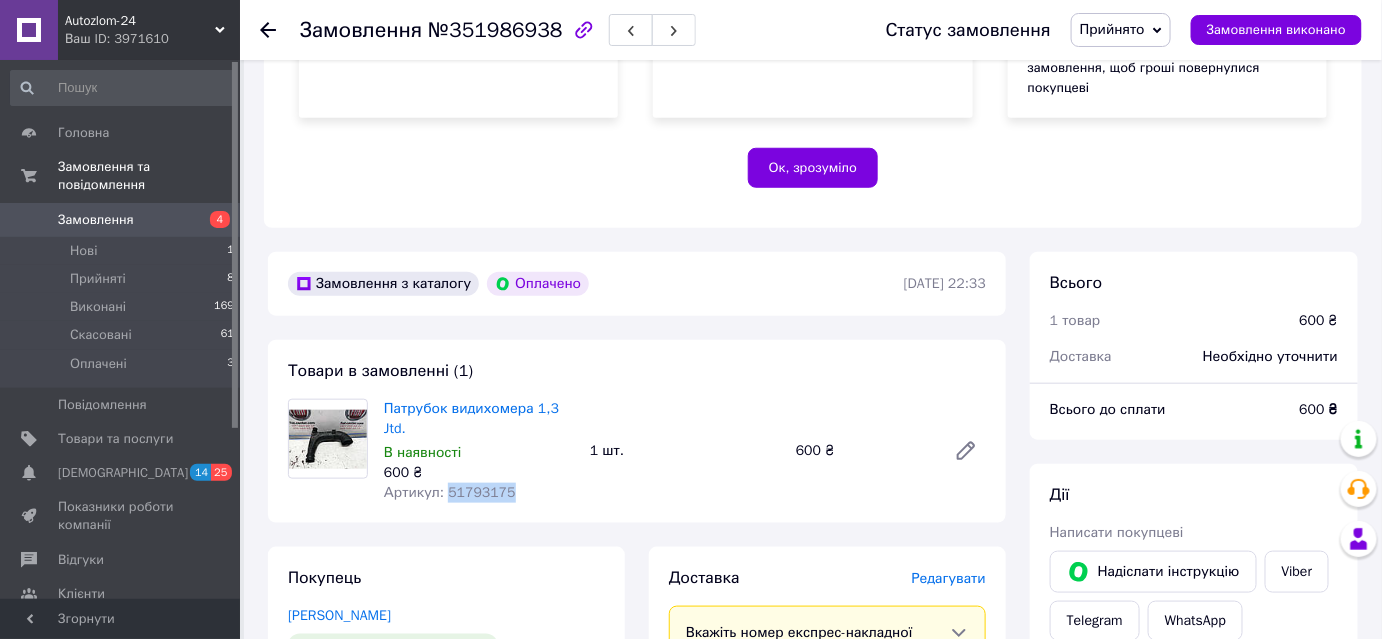 copy on "51793175" 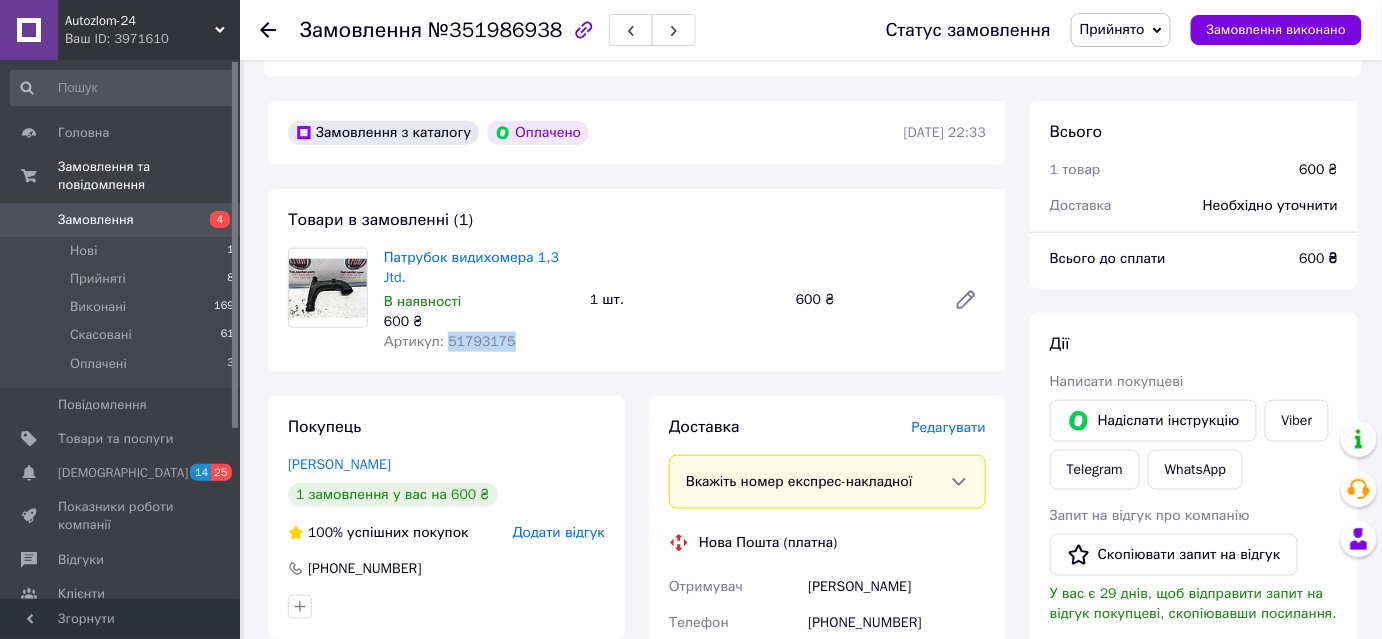 scroll, scrollTop: 636, scrollLeft: 0, axis: vertical 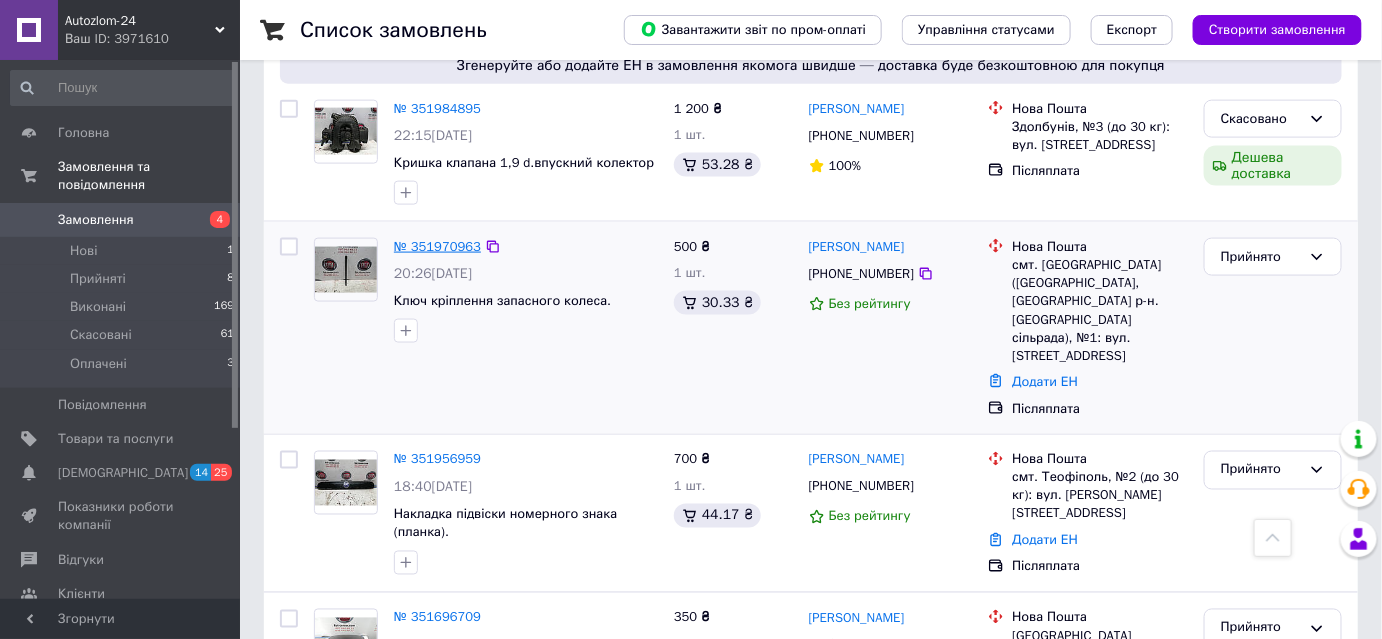click on "№ 351970963" at bounding box center (437, 246) 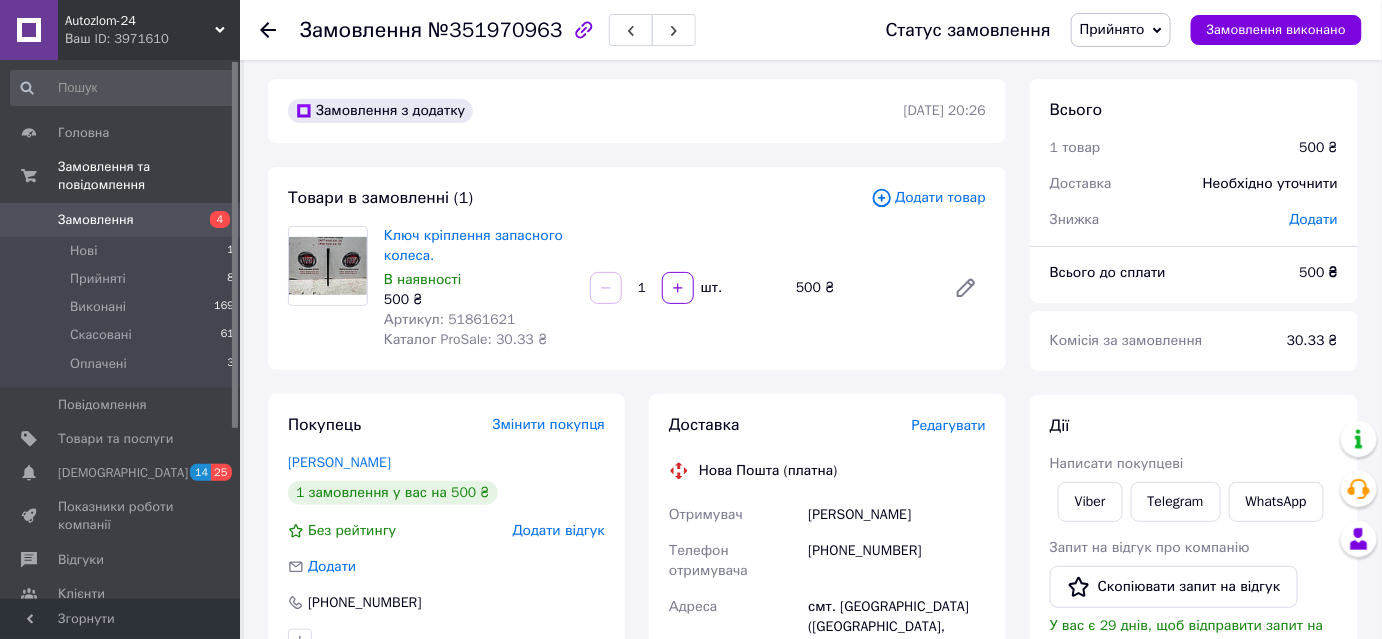 scroll, scrollTop: 0, scrollLeft: 0, axis: both 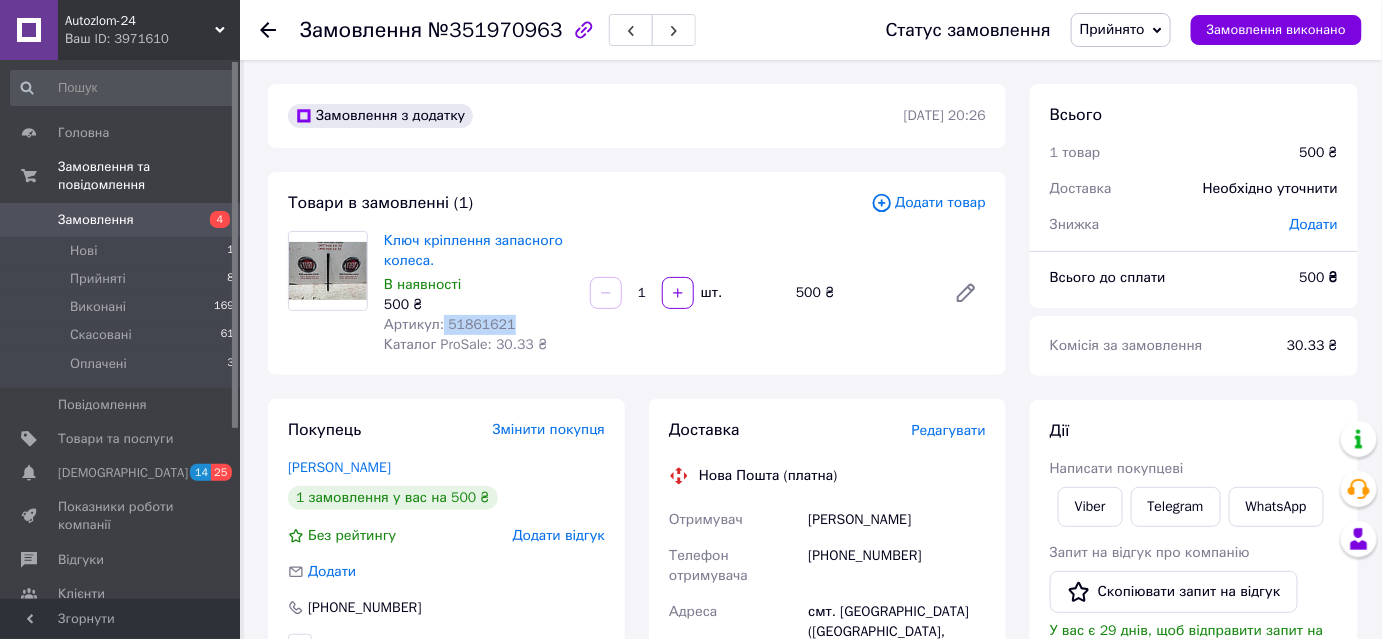 drag, startPoint x: 512, startPoint y: 330, endPoint x: 440, endPoint y: 332, distance: 72.02777 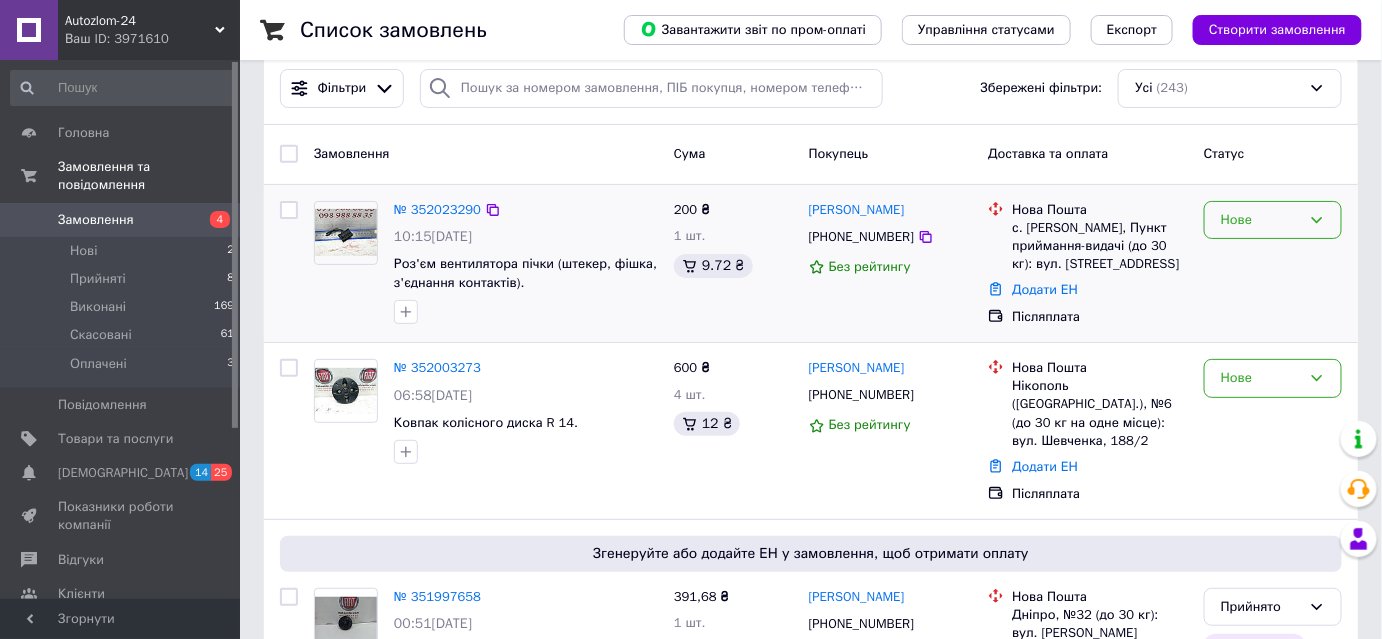 scroll, scrollTop: 0, scrollLeft: 0, axis: both 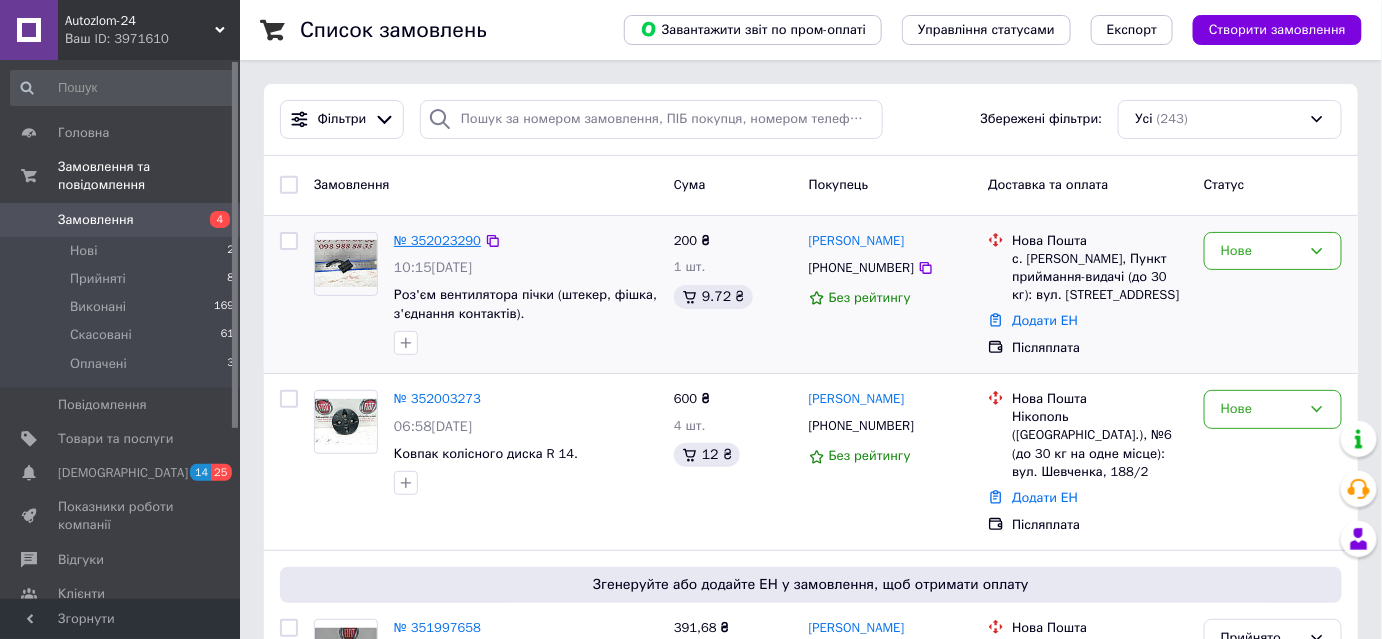 click on "№ 352023290" at bounding box center [437, 240] 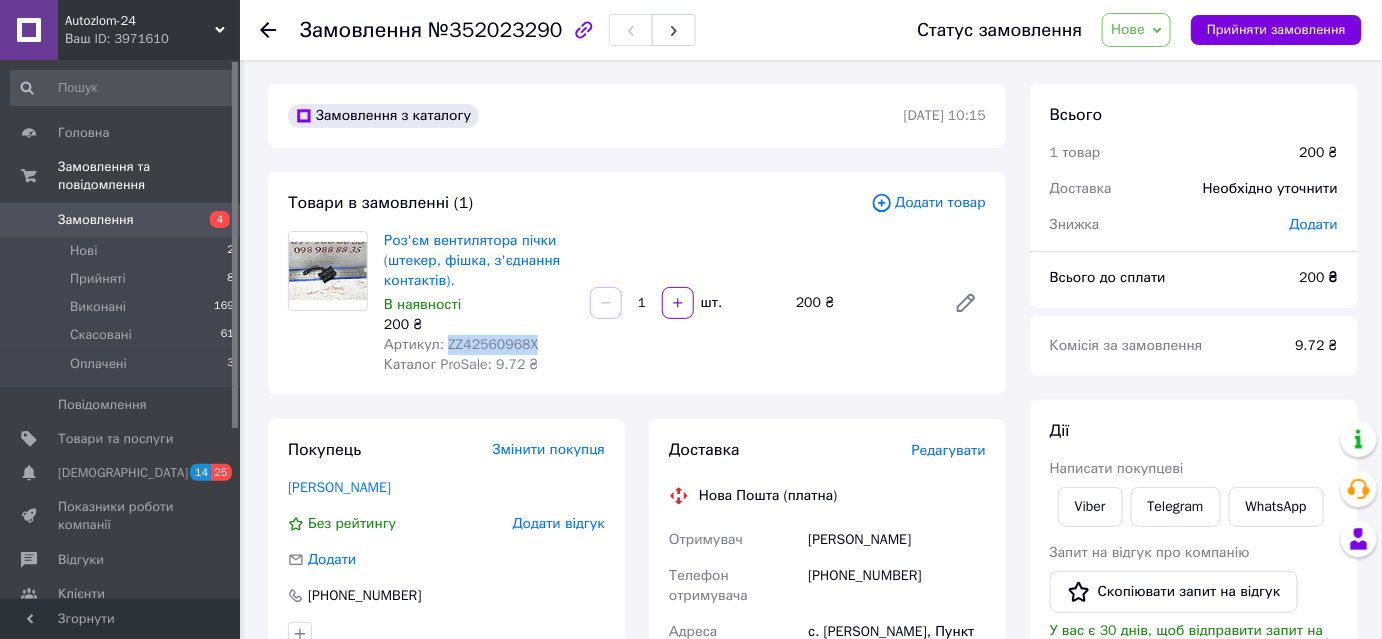 drag, startPoint x: 533, startPoint y: 344, endPoint x: 441, endPoint y: 342, distance: 92.021736 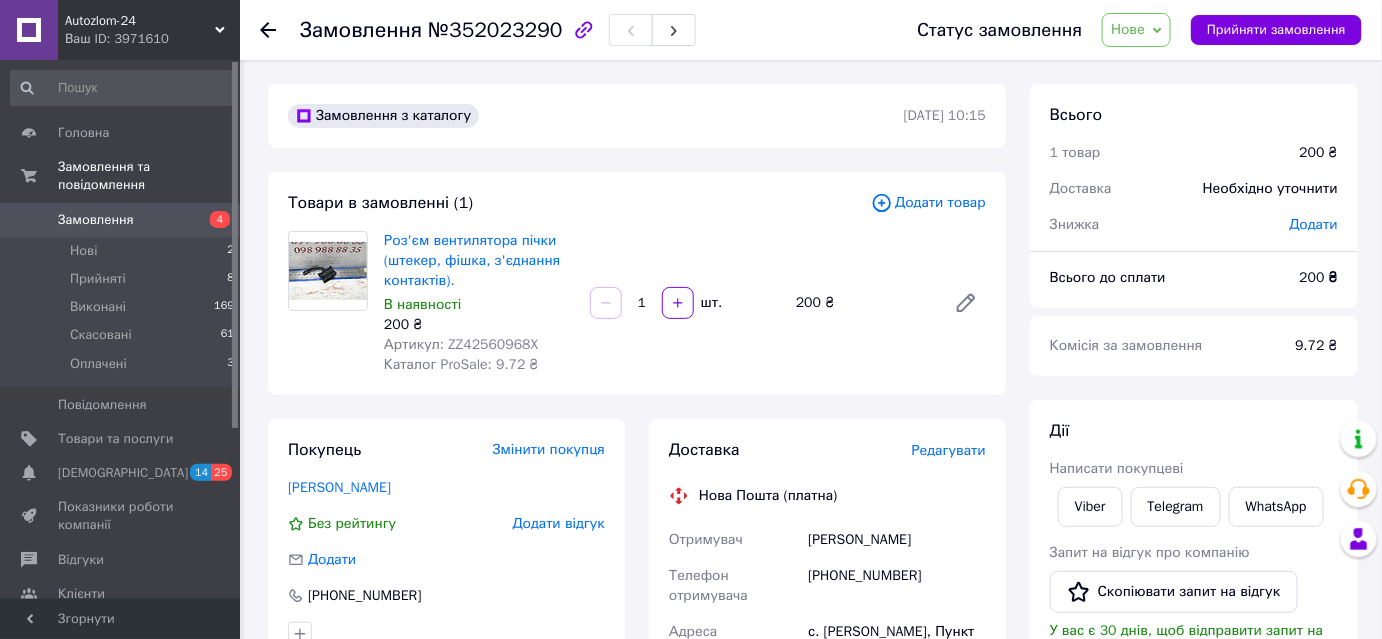 drag, startPoint x: 440, startPoint y: 342, endPoint x: 365, endPoint y: 367, distance: 79.05694 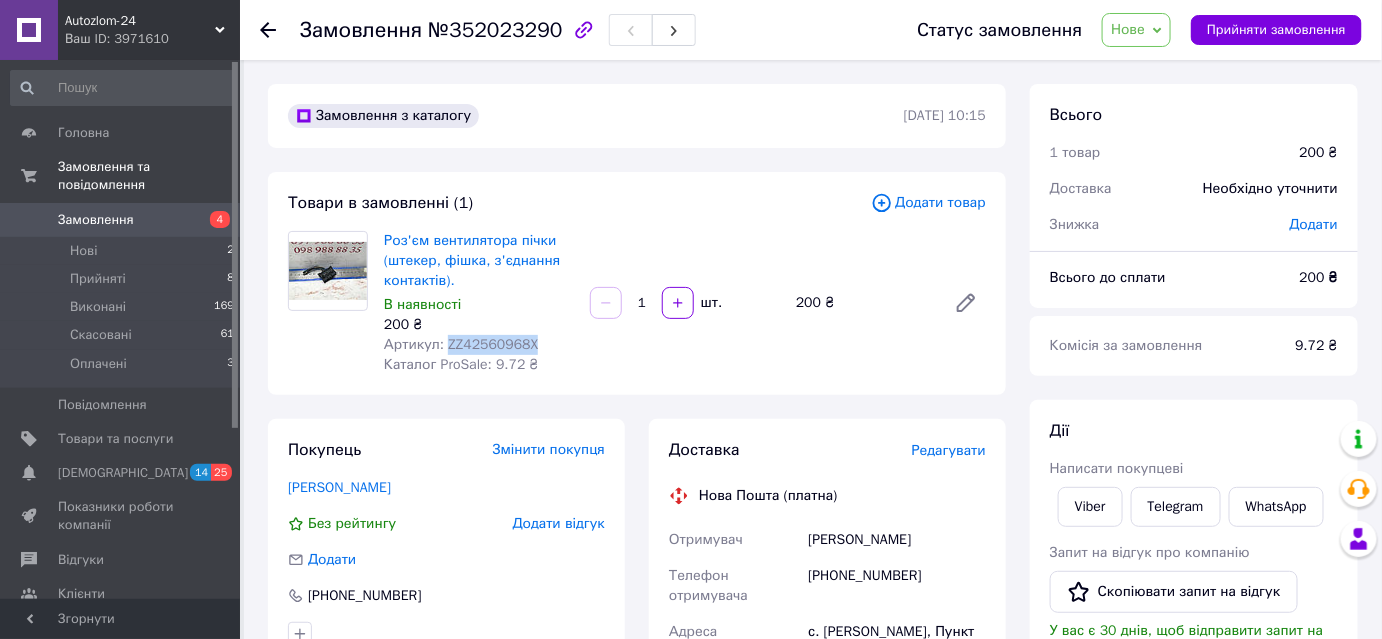 drag, startPoint x: 534, startPoint y: 346, endPoint x: 442, endPoint y: 344, distance: 92.021736 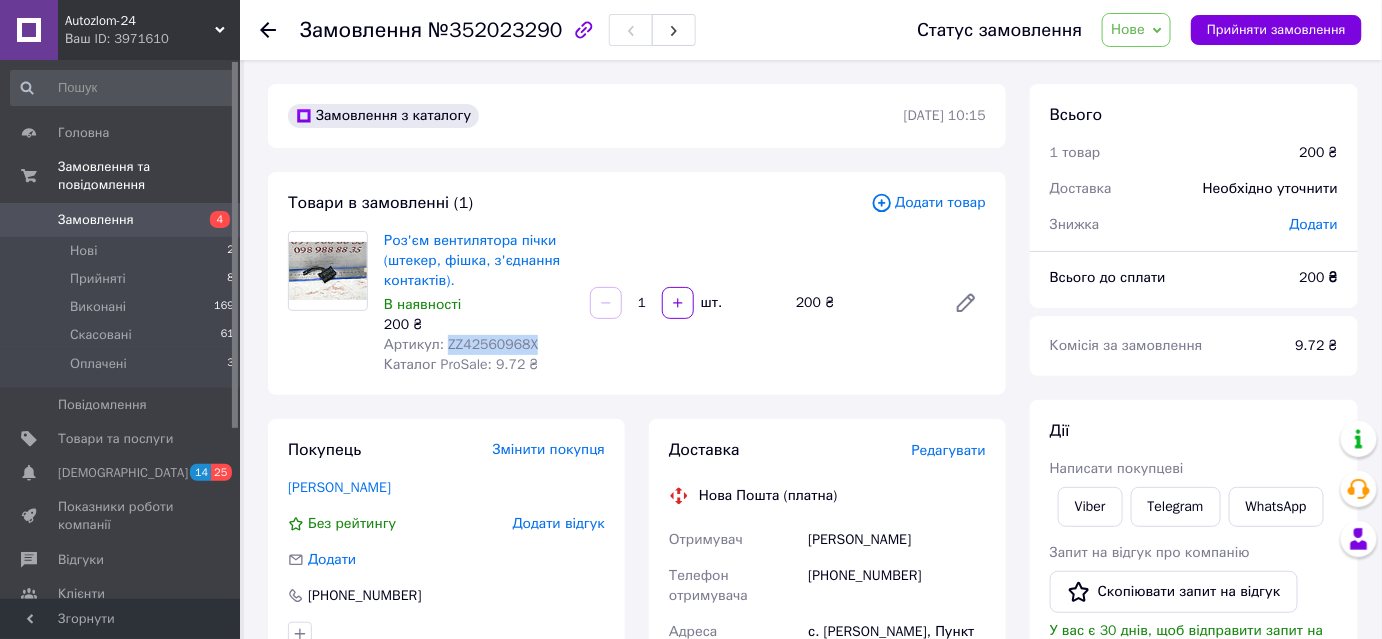 click on "Замовлення" at bounding box center (96, 220) 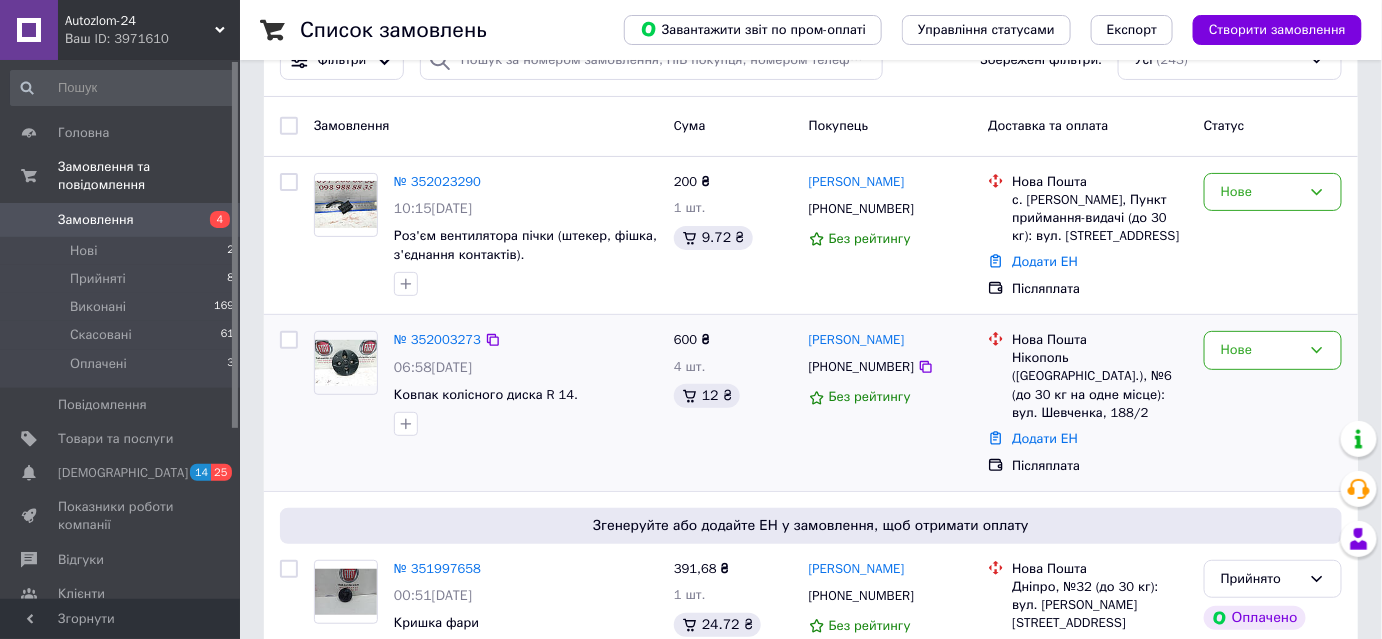 scroll, scrollTop: 90, scrollLeft: 0, axis: vertical 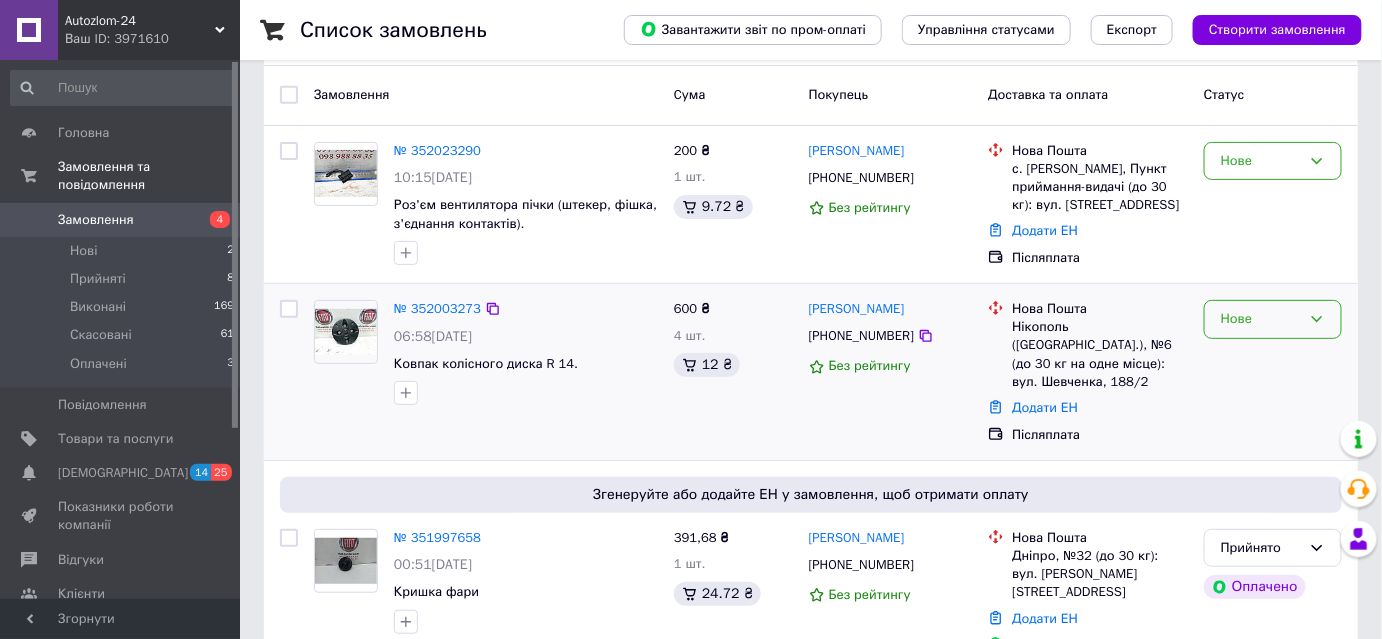 click on "Нове" at bounding box center [1261, 319] 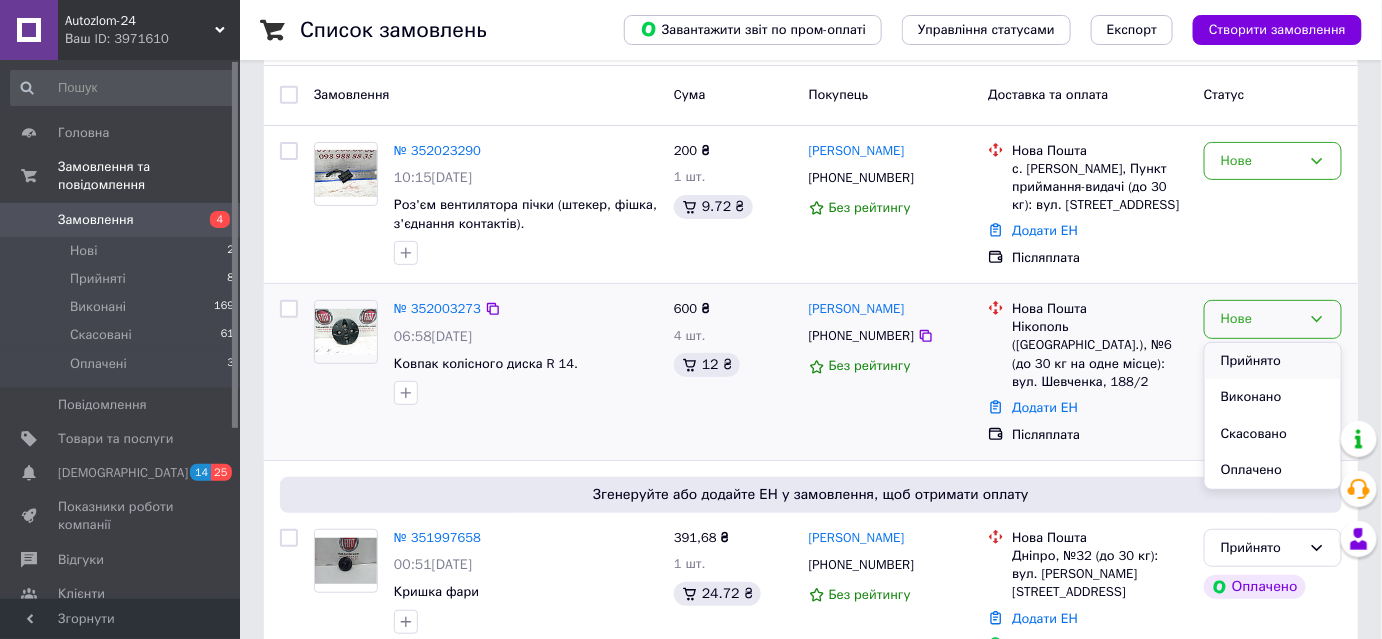 click on "Прийнято" at bounding box center [1273, 361] 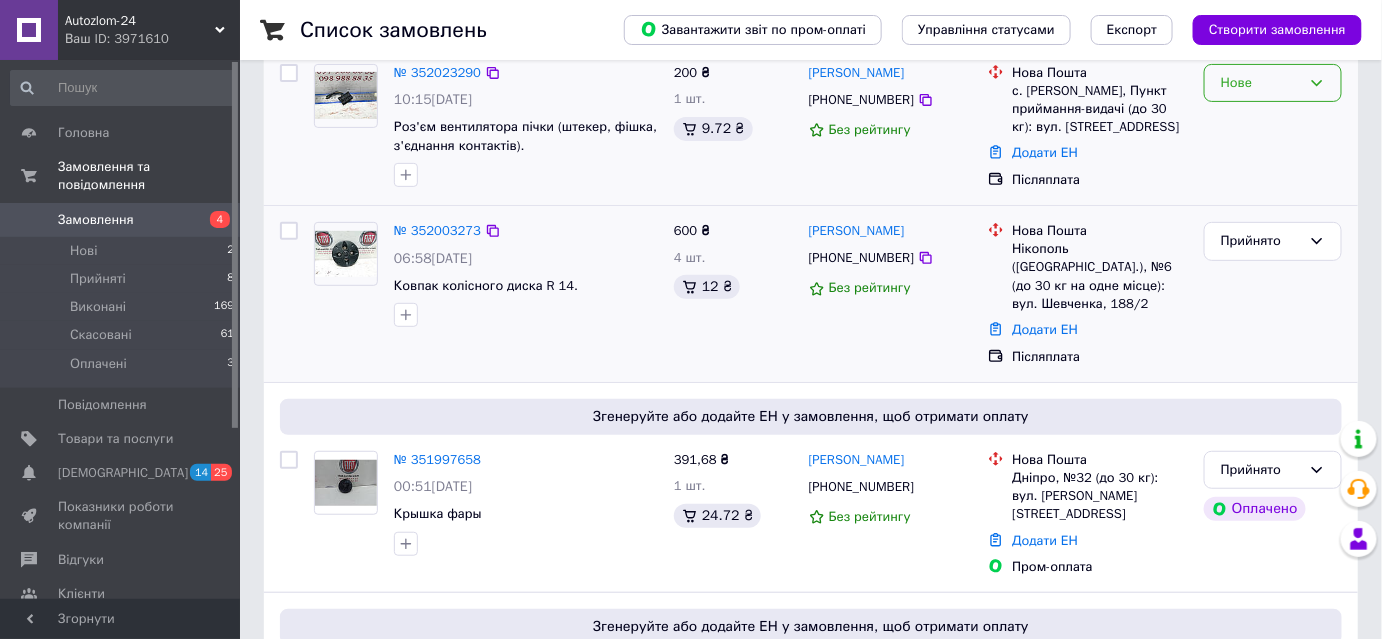 scroll, scrollTop: 90, scrollLeft: 0, axis: vertical 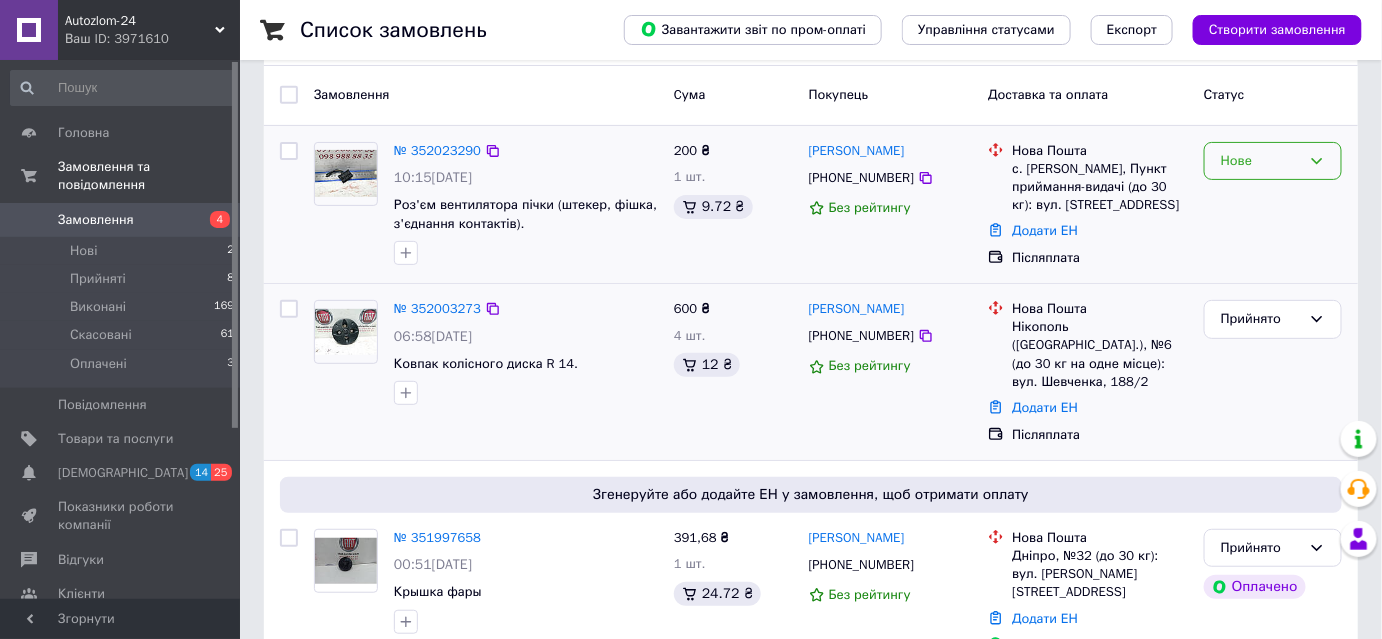 click on "Нове" at bounding box center (1261, 161) 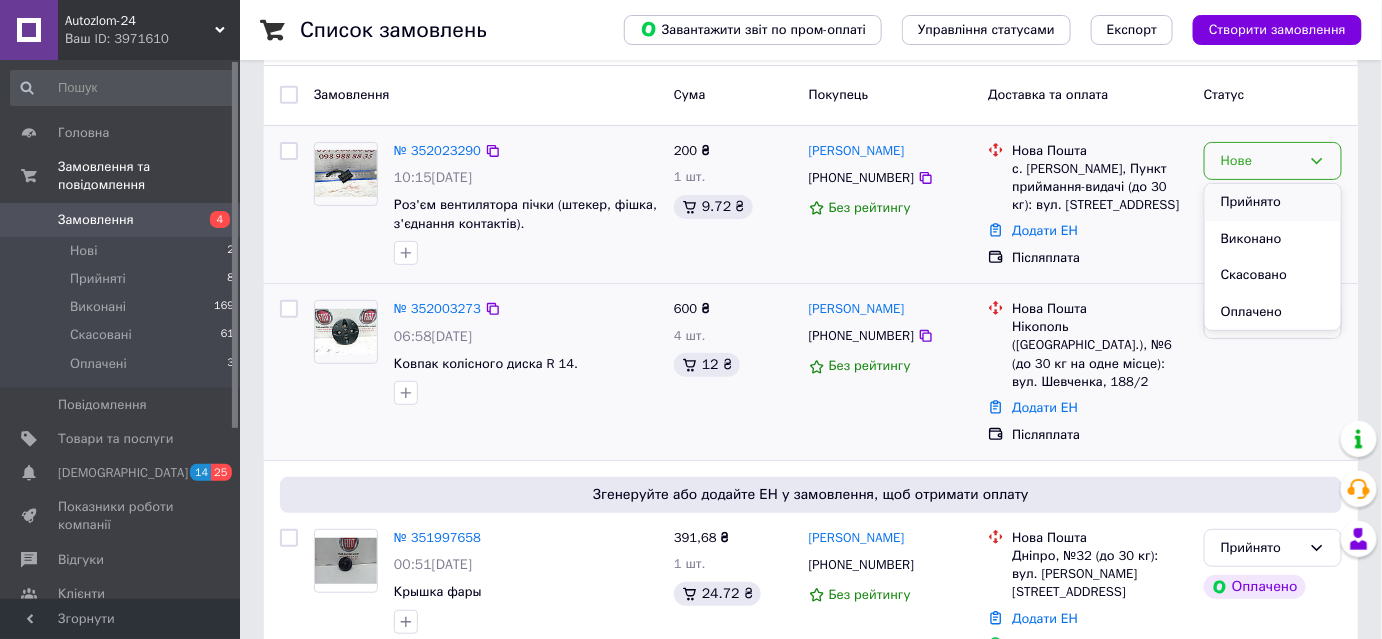 click on "Прийнято" at bounding box center (1273, 202) 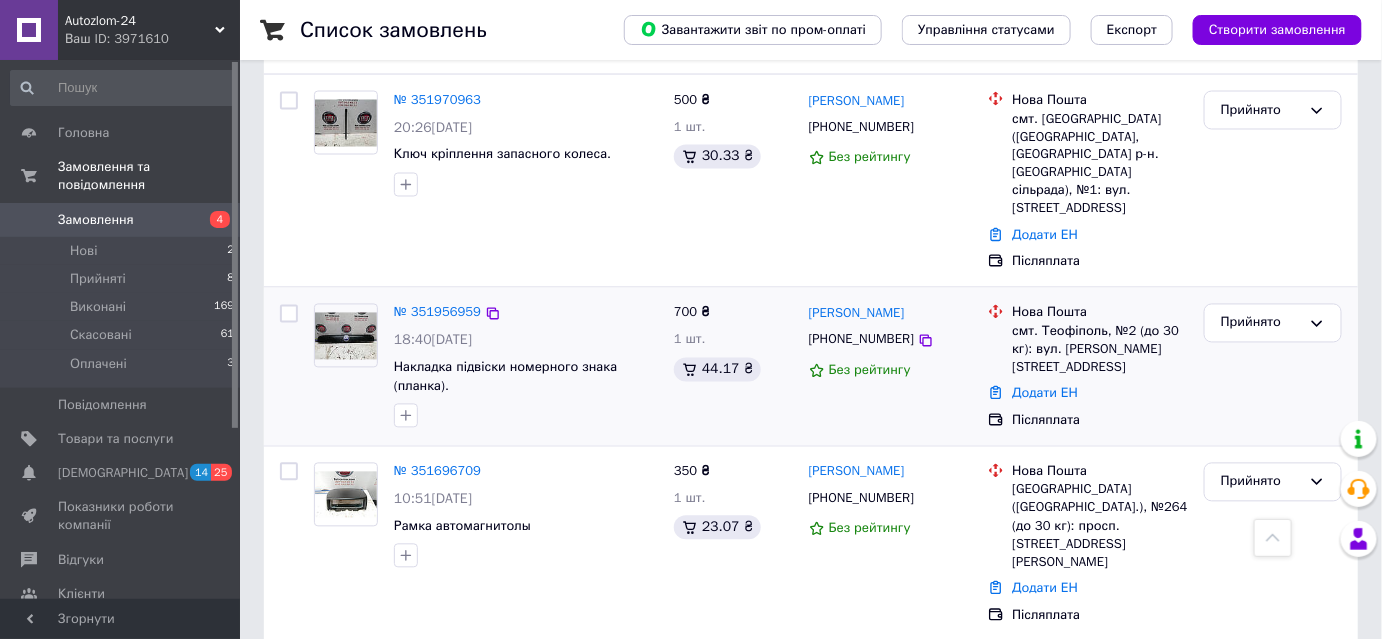 scroll, scrollTop: 1181, scrollLeft: 0, axis: vertical 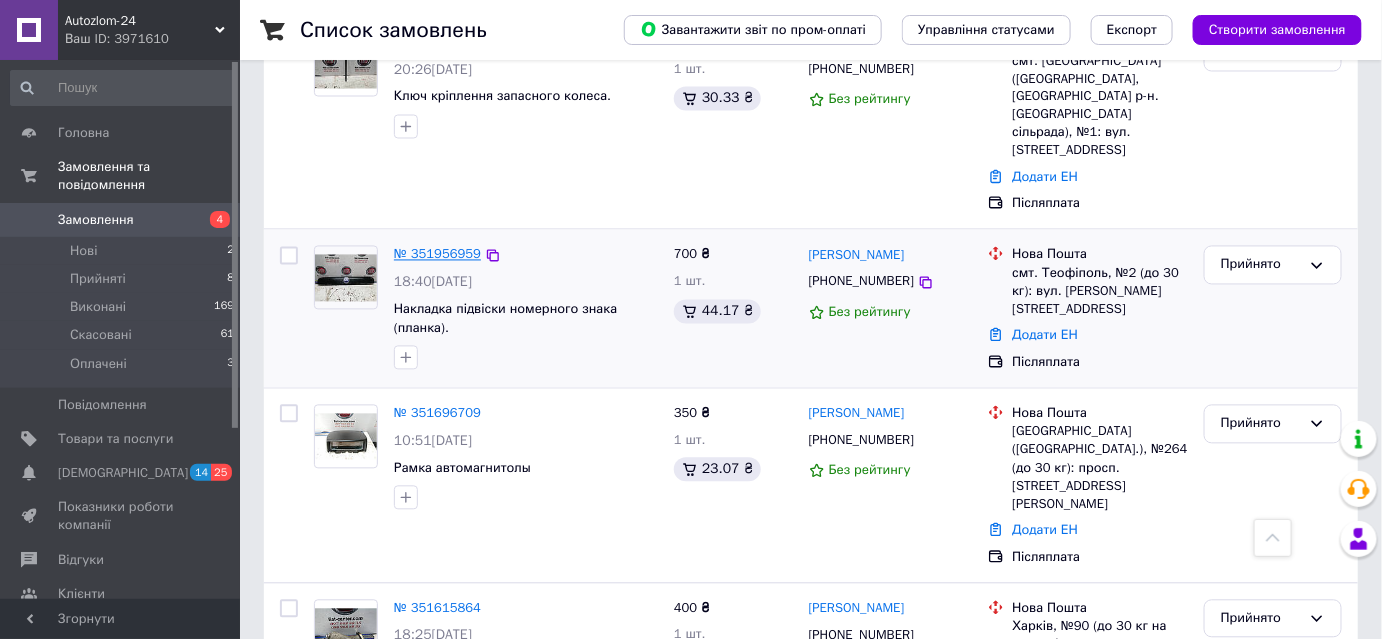 click on "№ 351956959" at bounding box center [437, 254] 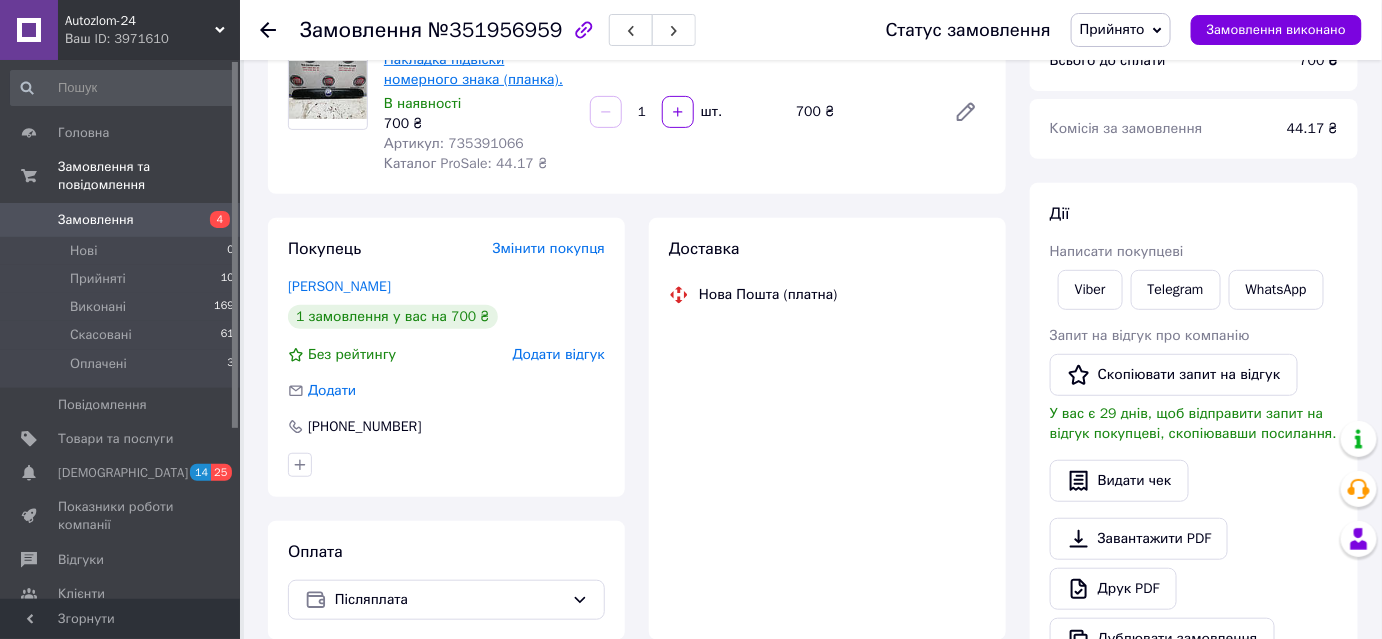 scroll, scrollTop: 69, scrollLeft: 0, axis: vertical 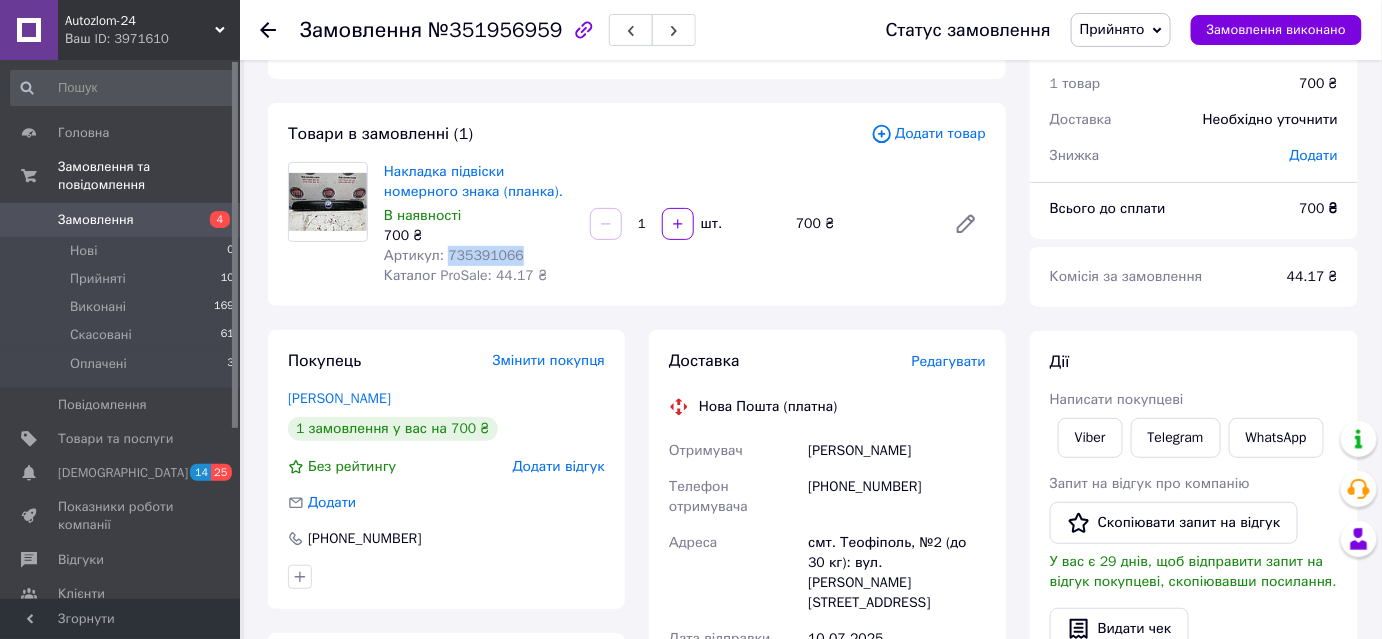 drag, startPoint x: 533, startPoint y: 255, endPoint x: 442, endPoint y: 259, distance: 91.08787 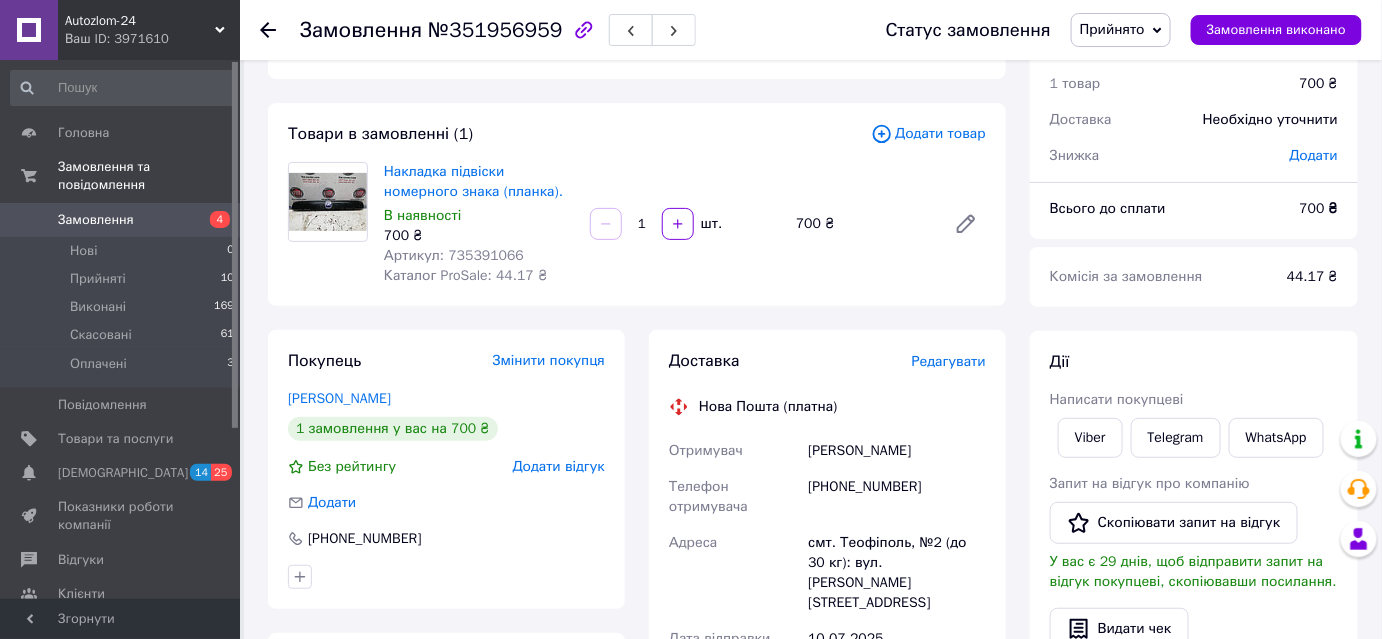 drag, startPoint x: 440, startPoint y: 255, endPoint x: 356, endPoint y: 313, distance: 102.0784 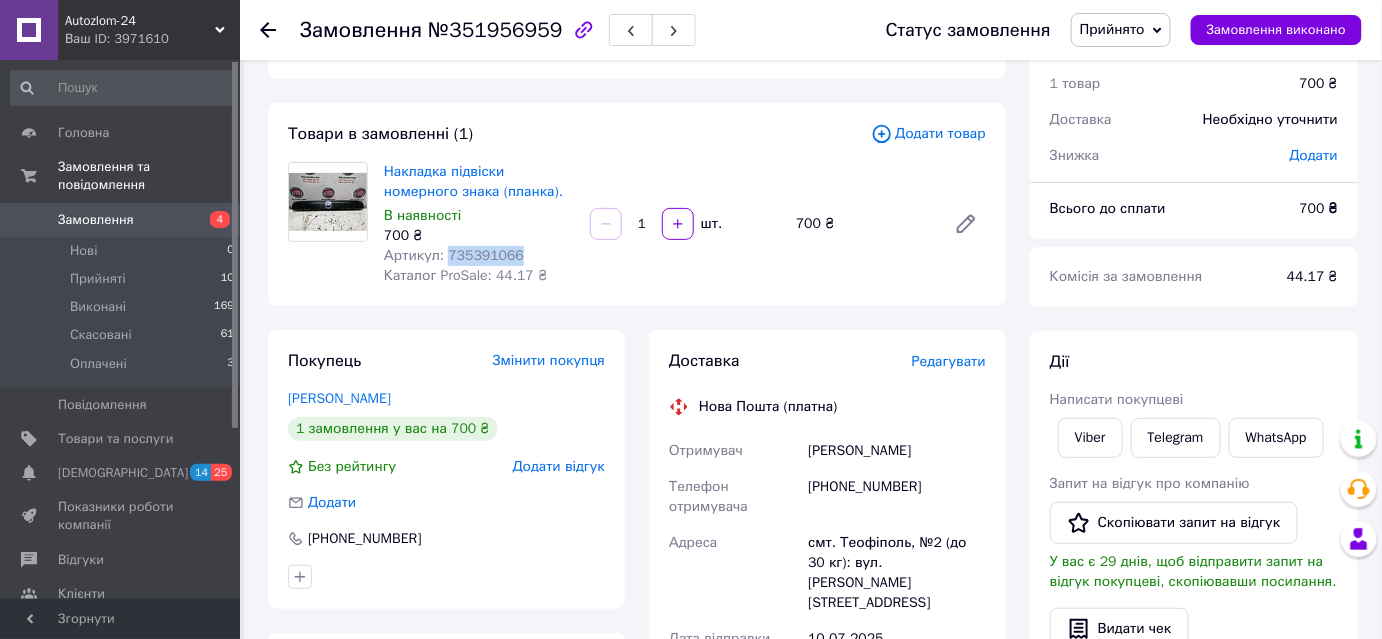 drag, startPoint x: 527, startPoint y: 261, endPoint x: 443, endPoint y: 250, distance: 84.71718 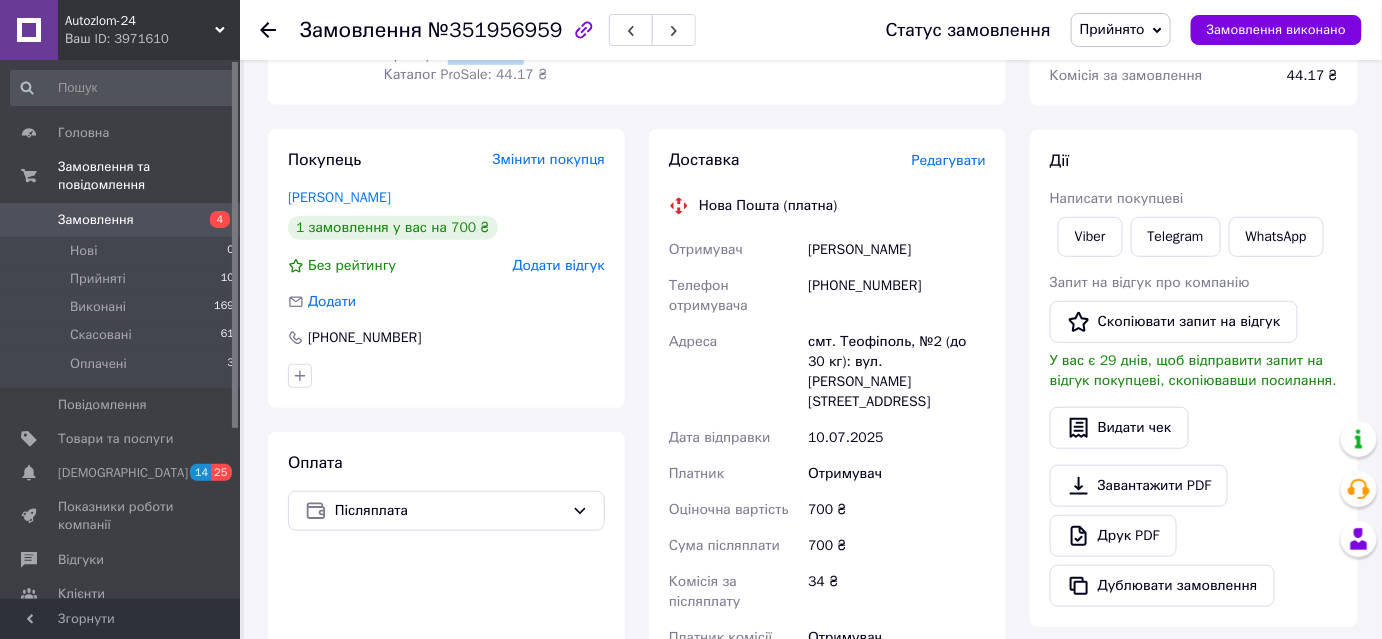 scroll, scrollTop: 272, scrollLeft: 0, axis: vertical 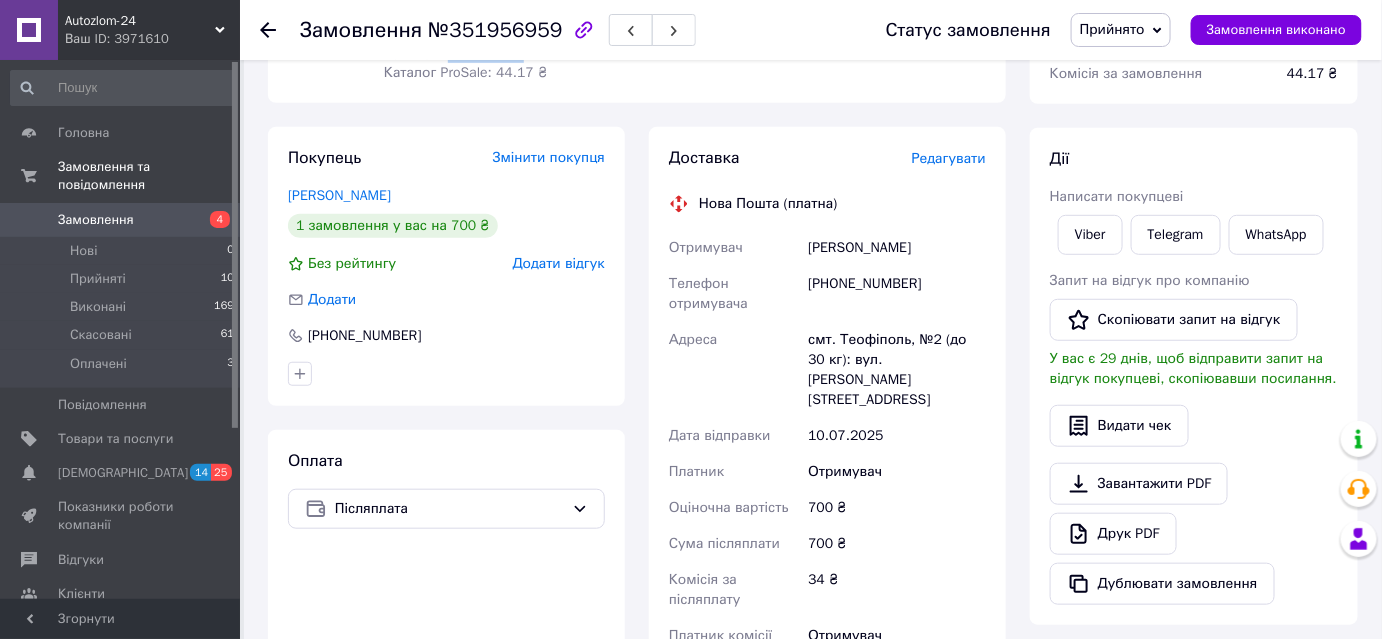 click on "Замовлення" at bounding box center [121, 220] 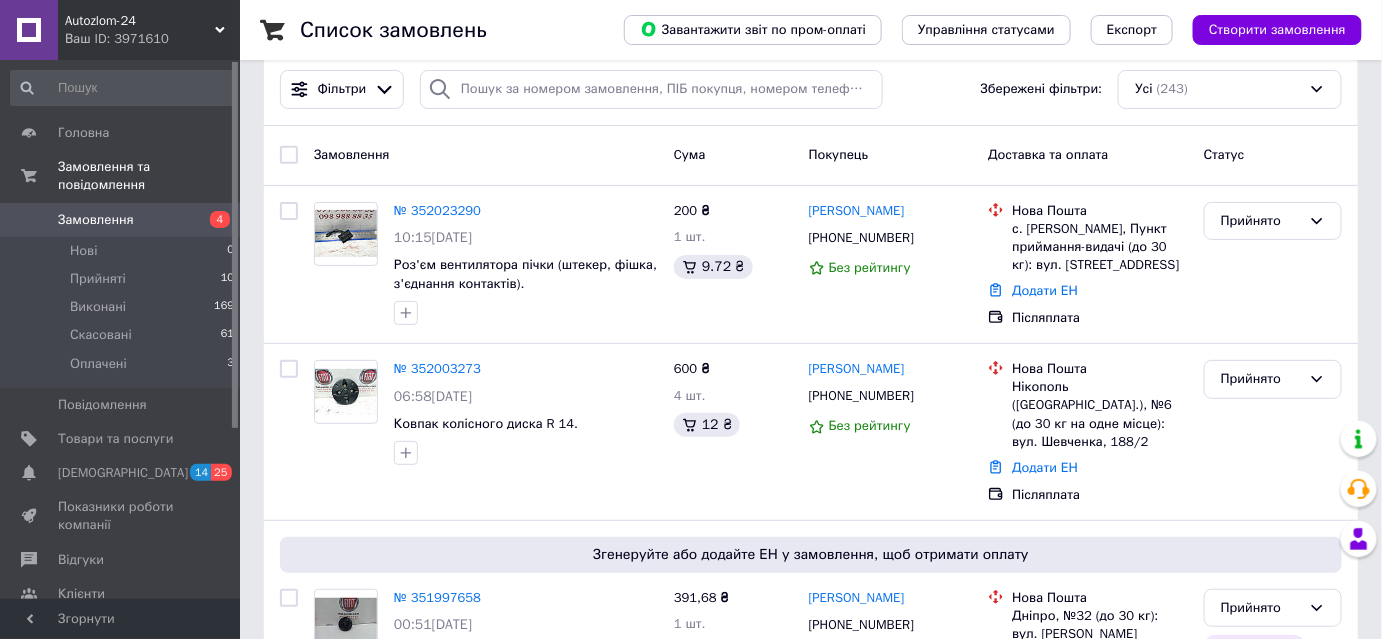 scroll, scrollTop: 0, scrollLeft: 0, axis: both 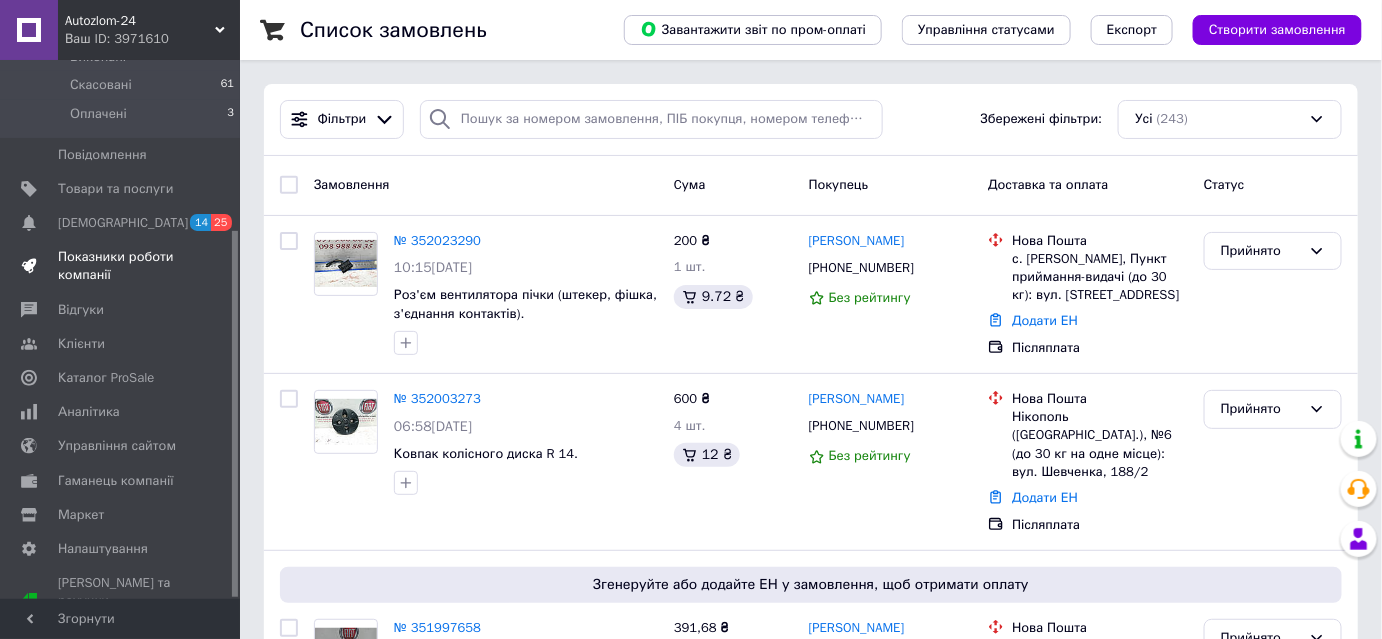 click on "Показники роботи компанії" at bounding box center (121, 266) 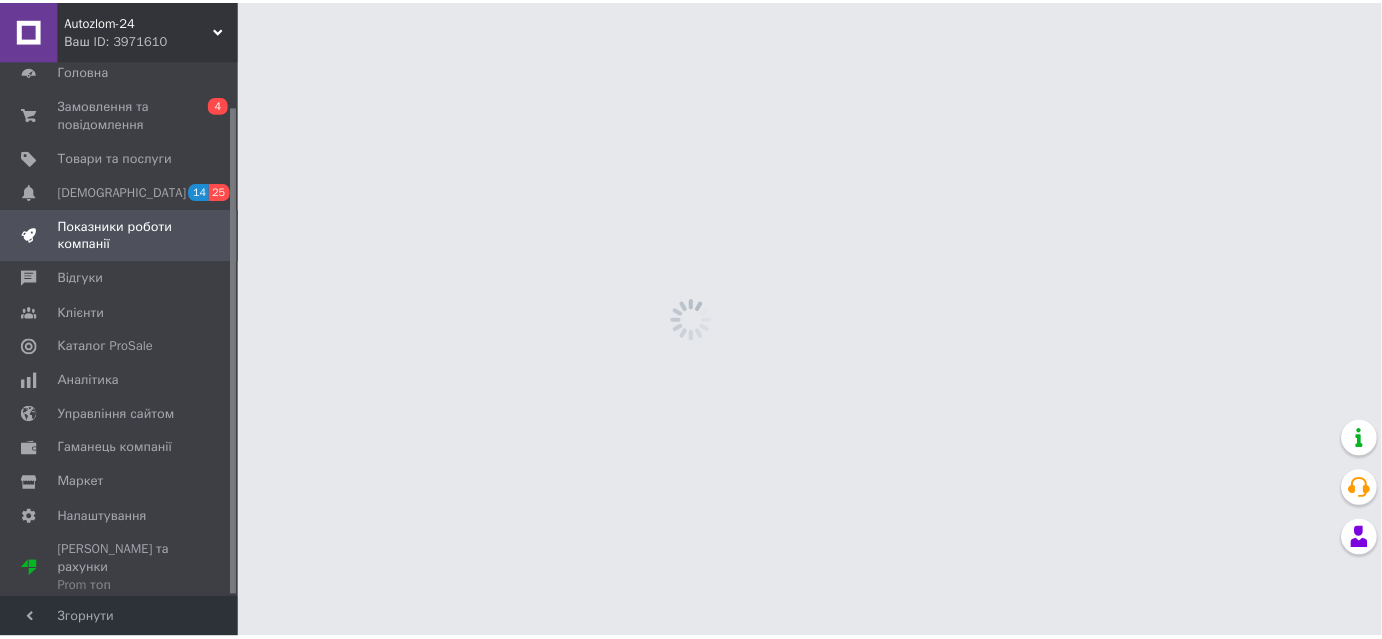scroll, scrollTop: 49, scrollLeft: 0, axis: vertical 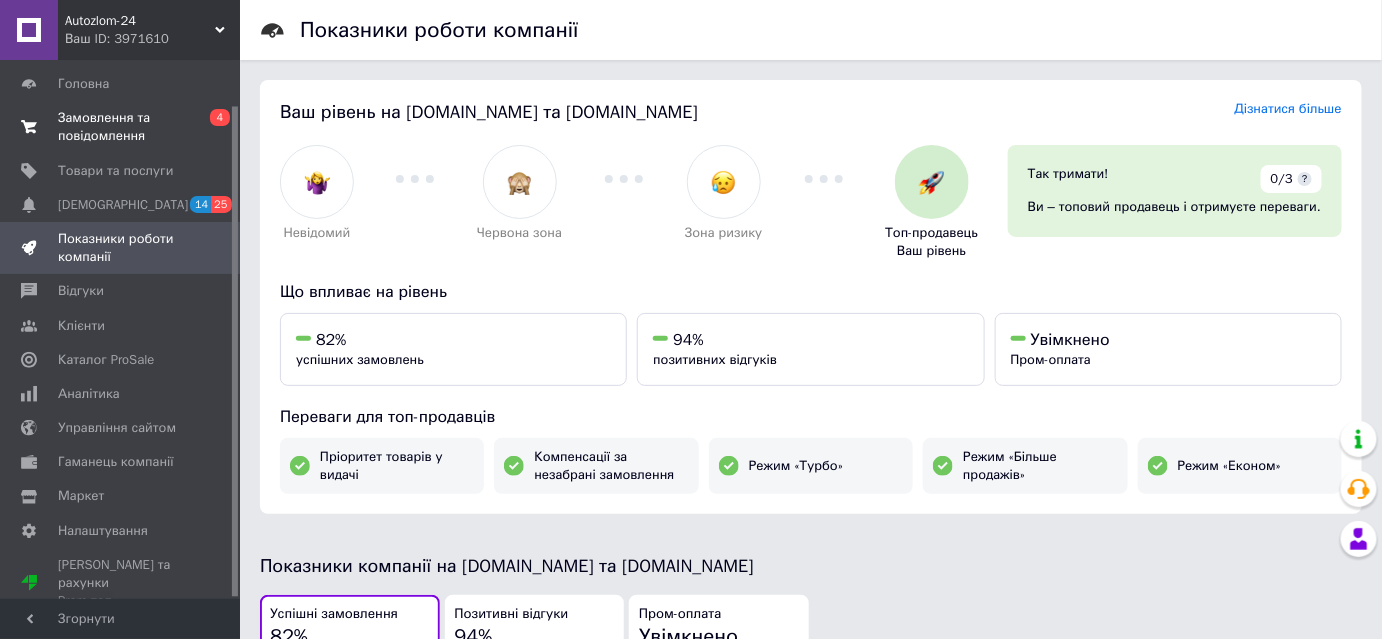 click on "Замовлення та повідомлення" at bounding box center [121, 127] 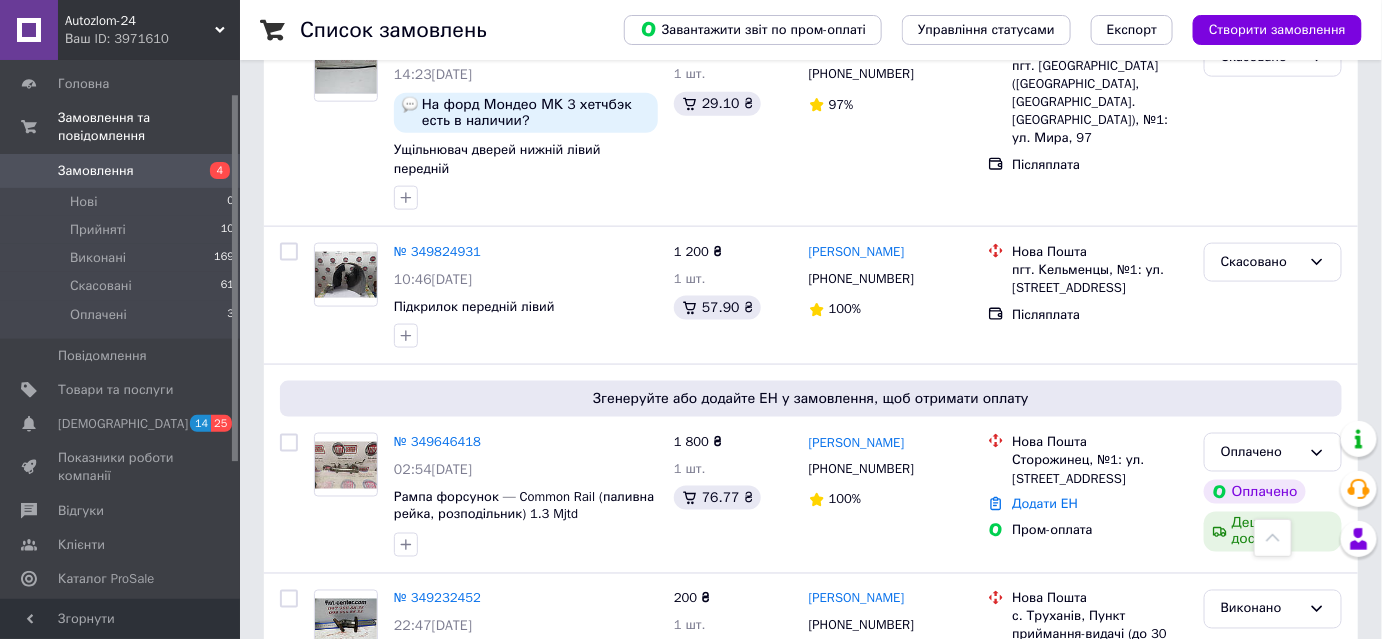scroll, scrollTop: 3300, scrollLeft: 0, axis: vertical 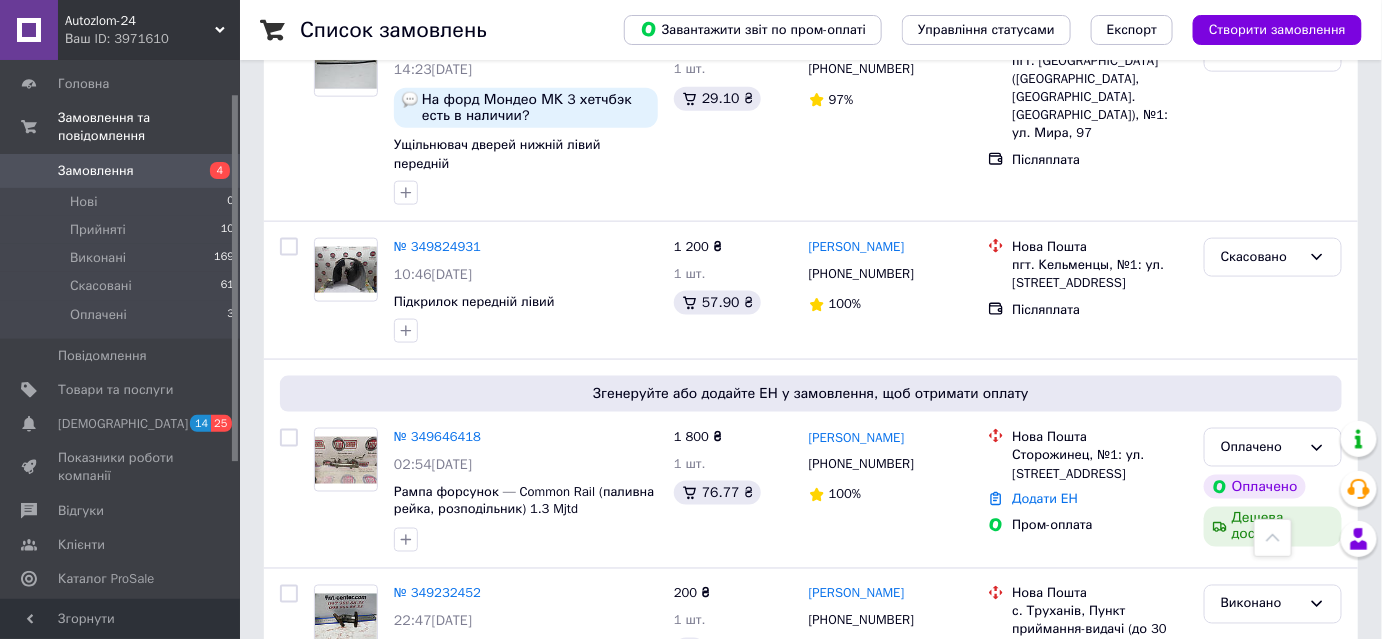 click on "2" at bounding box center (327, 799) 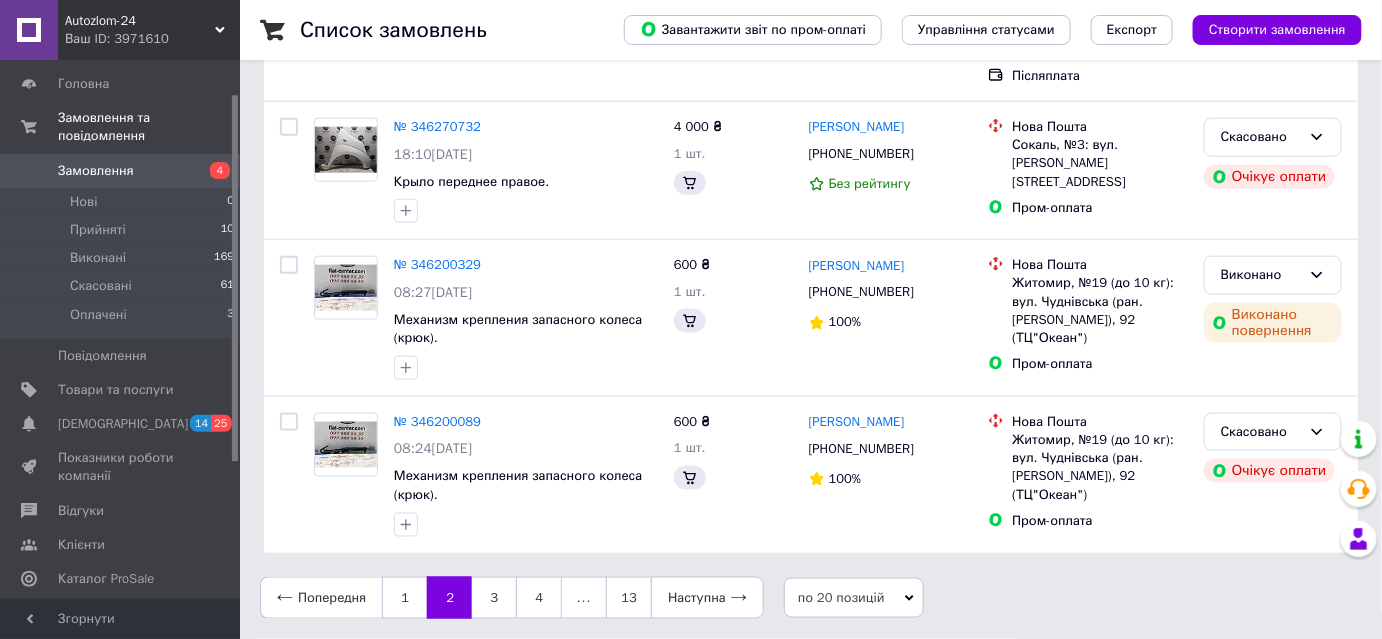scroll, scrollTop: 0, scrollLeft: 0, axis: both 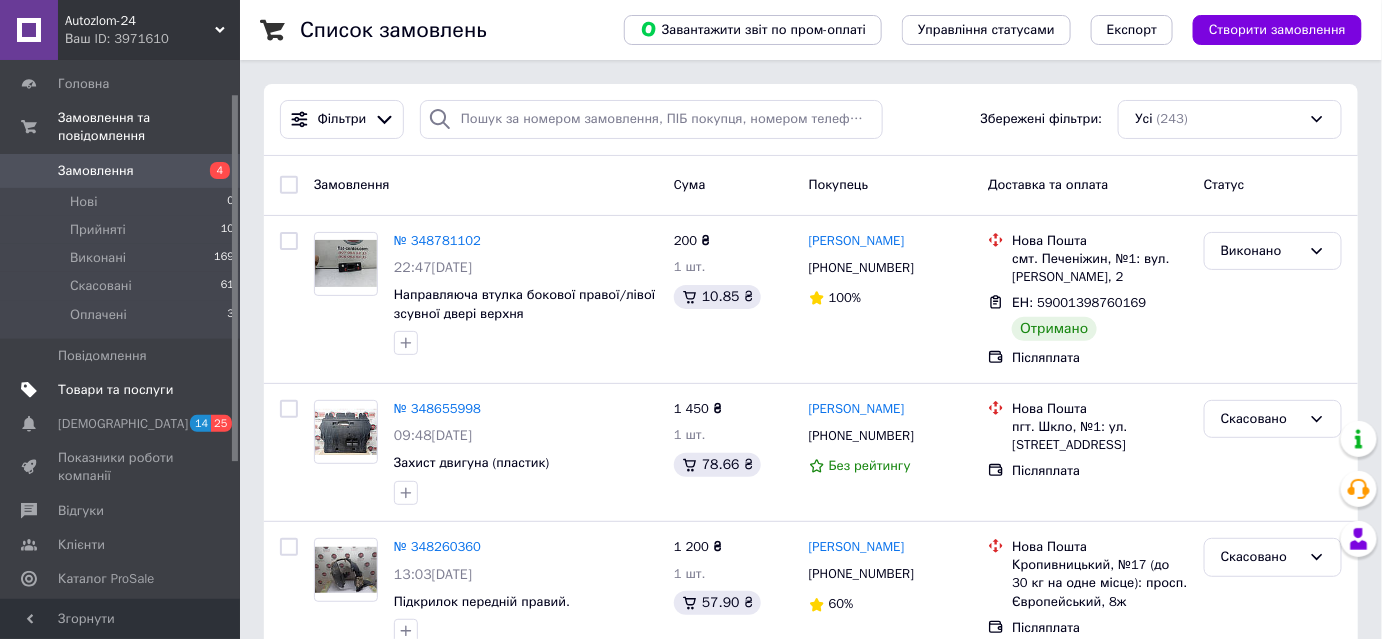 click on "Товари та послуги" at bounding box center (115, 390) 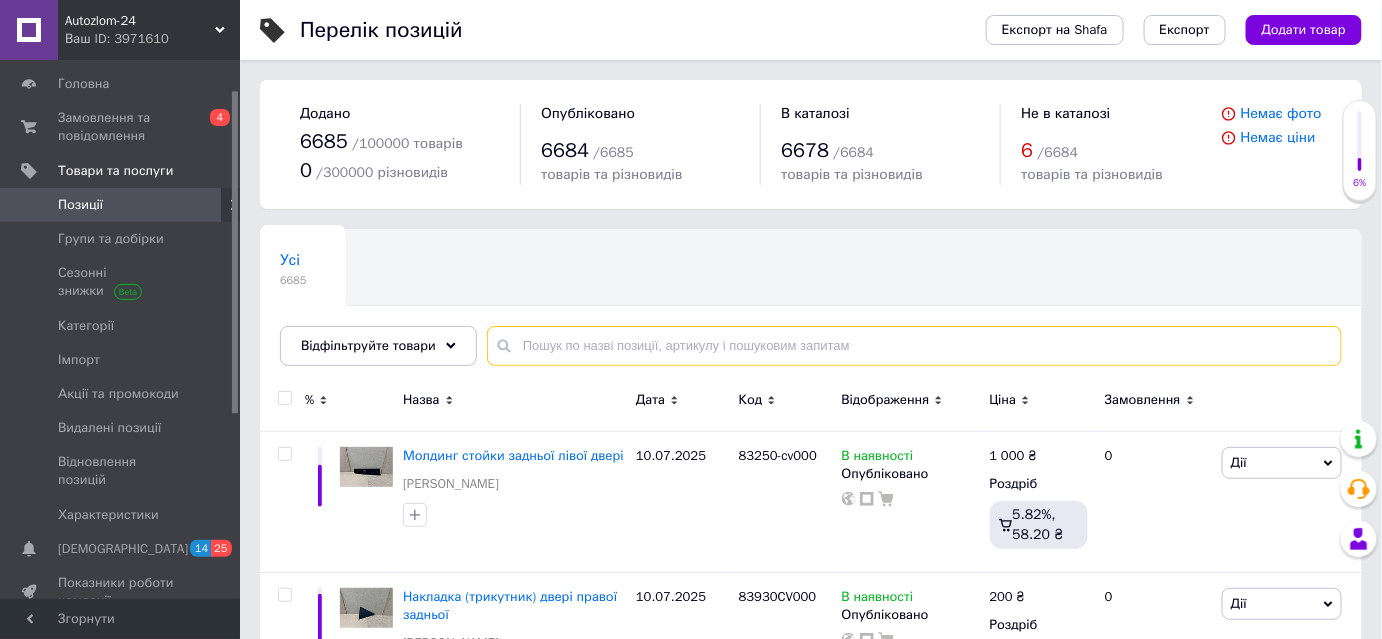 click at bounding box center [914, 346] 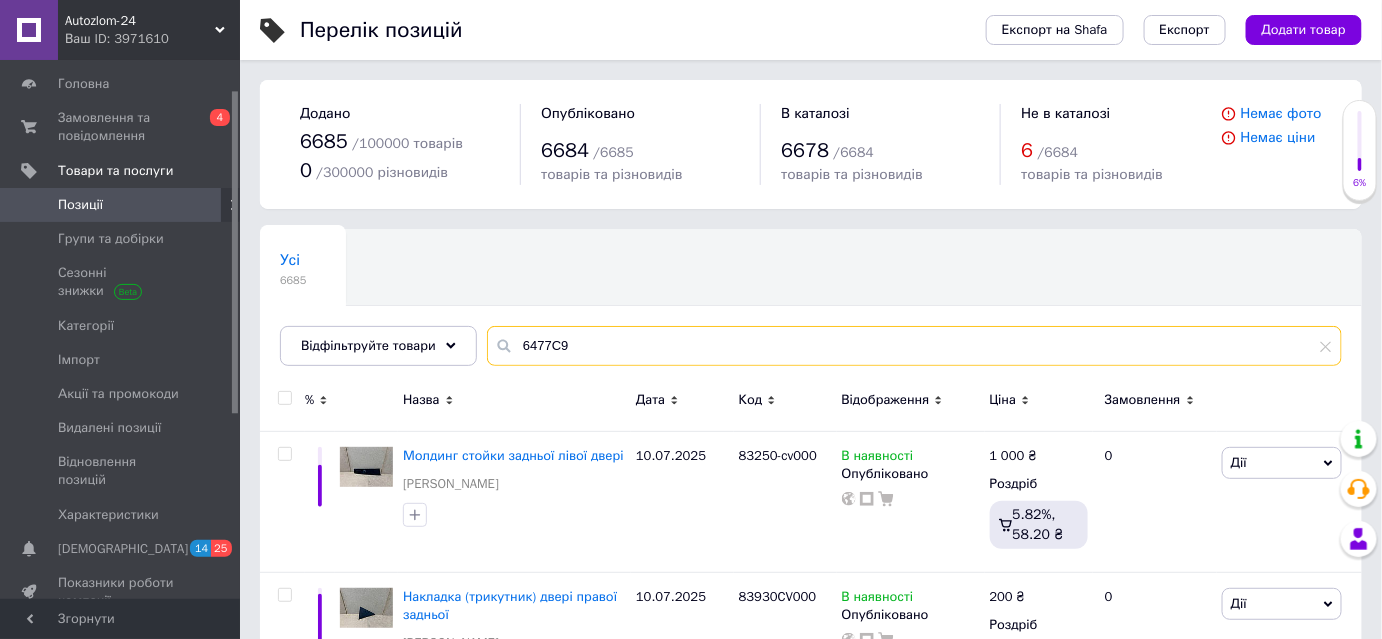 type on "6477C9" 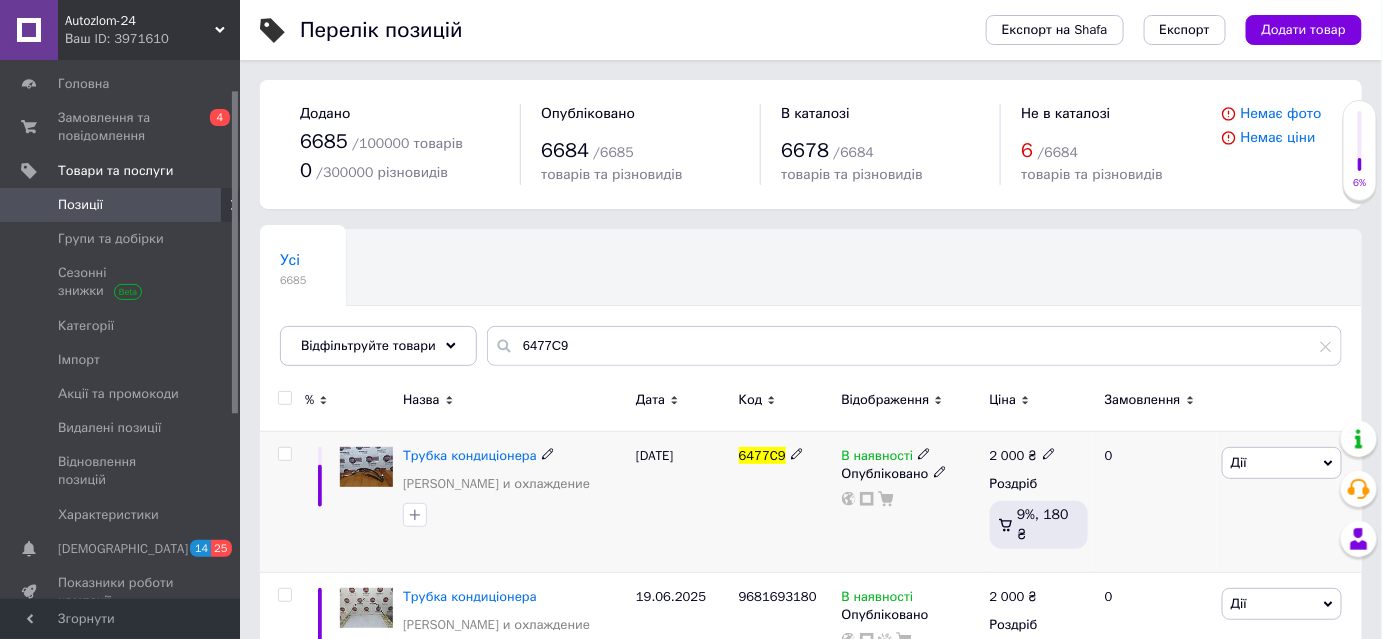 click on "Дії" at bounding box center (1282, 463) 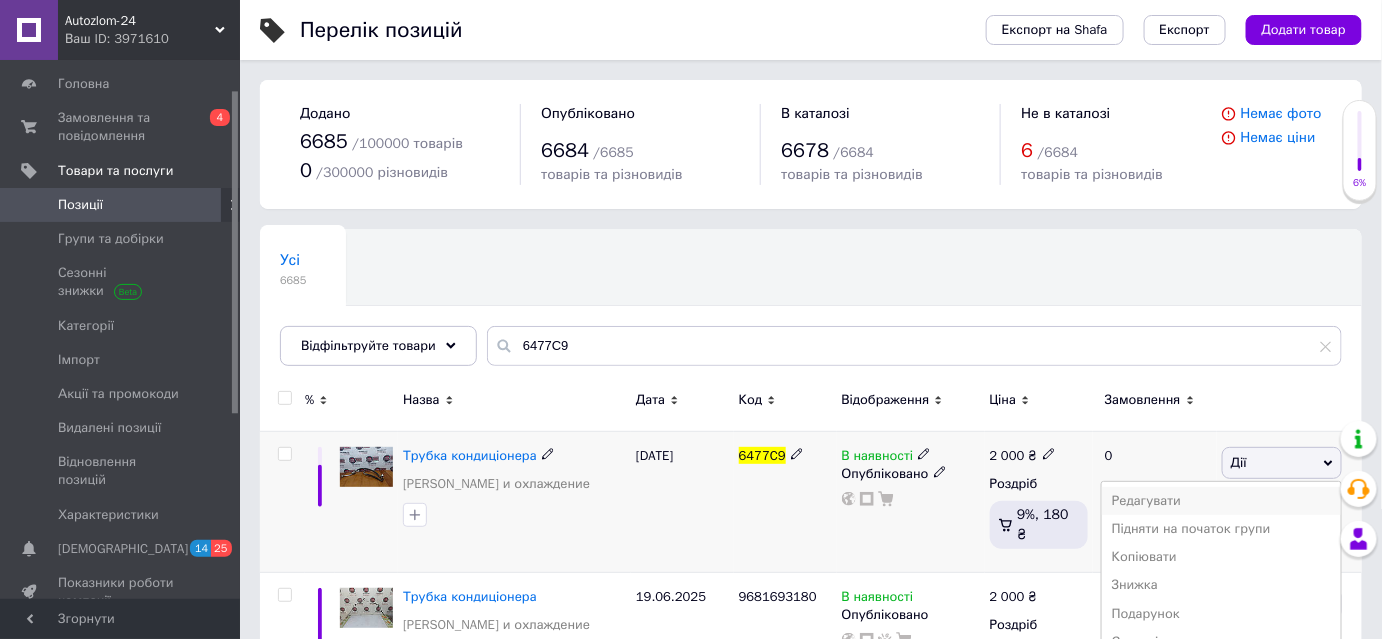 click on "Редагувати" at bounding box center [1221, 501] 